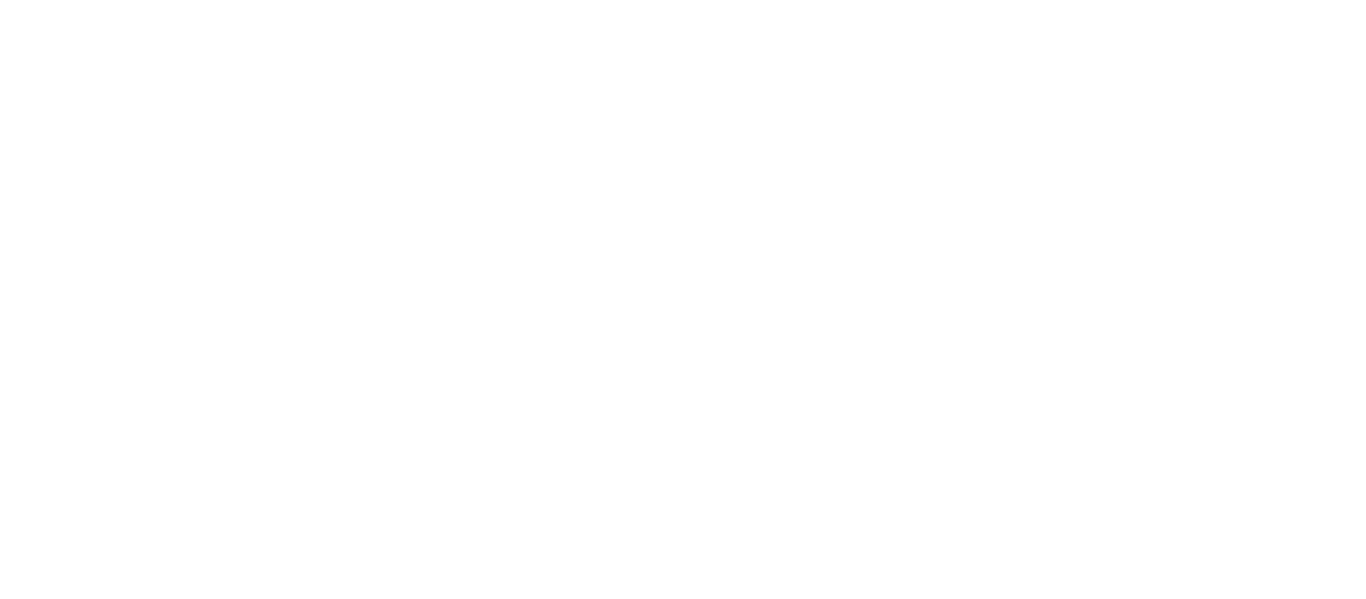 scroll, scrollTop: 0, scrollLeft: 0, axis: both 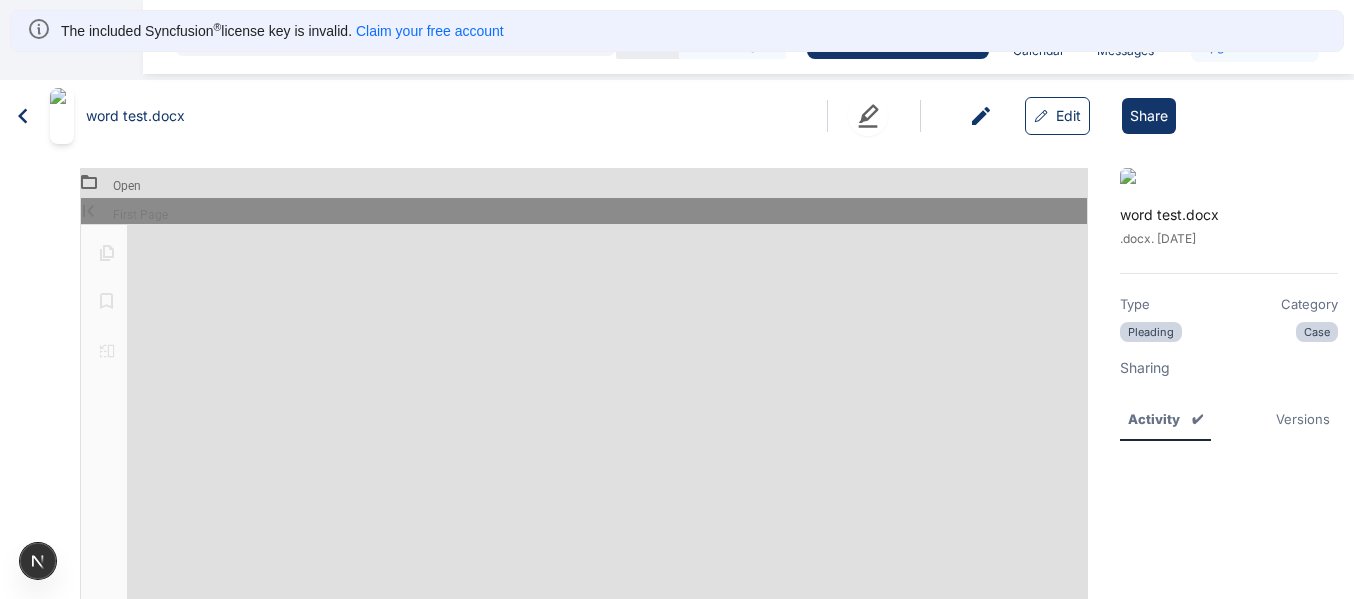 click on "Claim your free account" at bounding box center [430, 31] 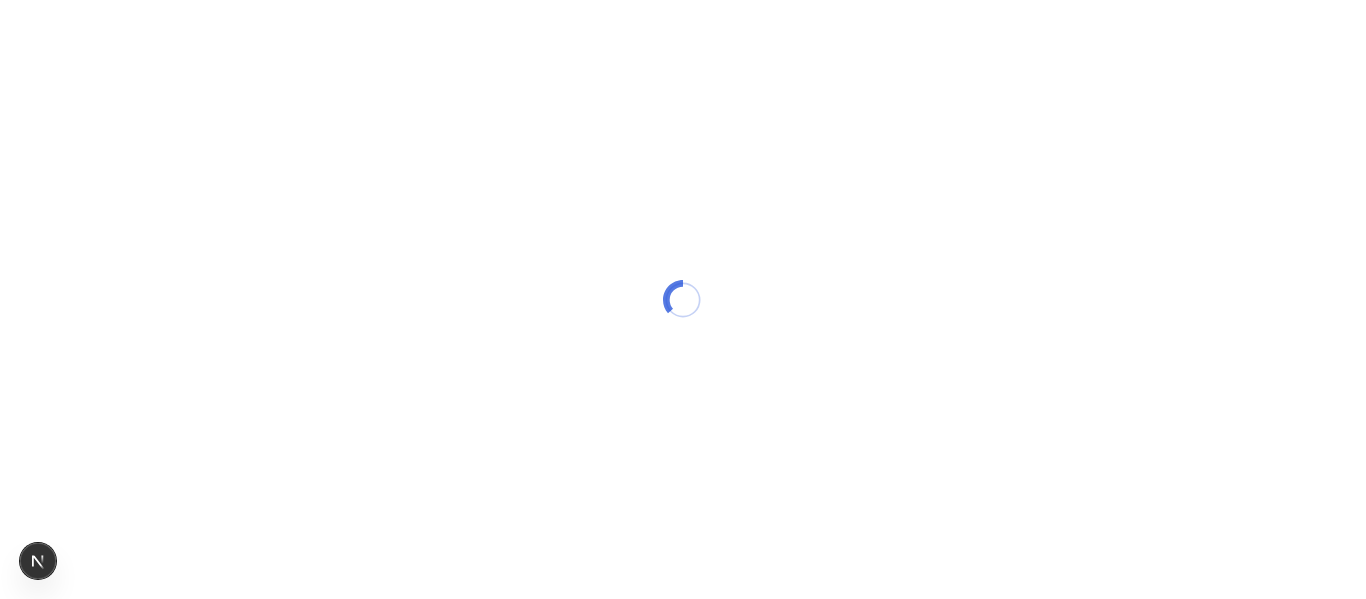 scroll, scrollTop: 0, scrollLeft: 0, axis: both 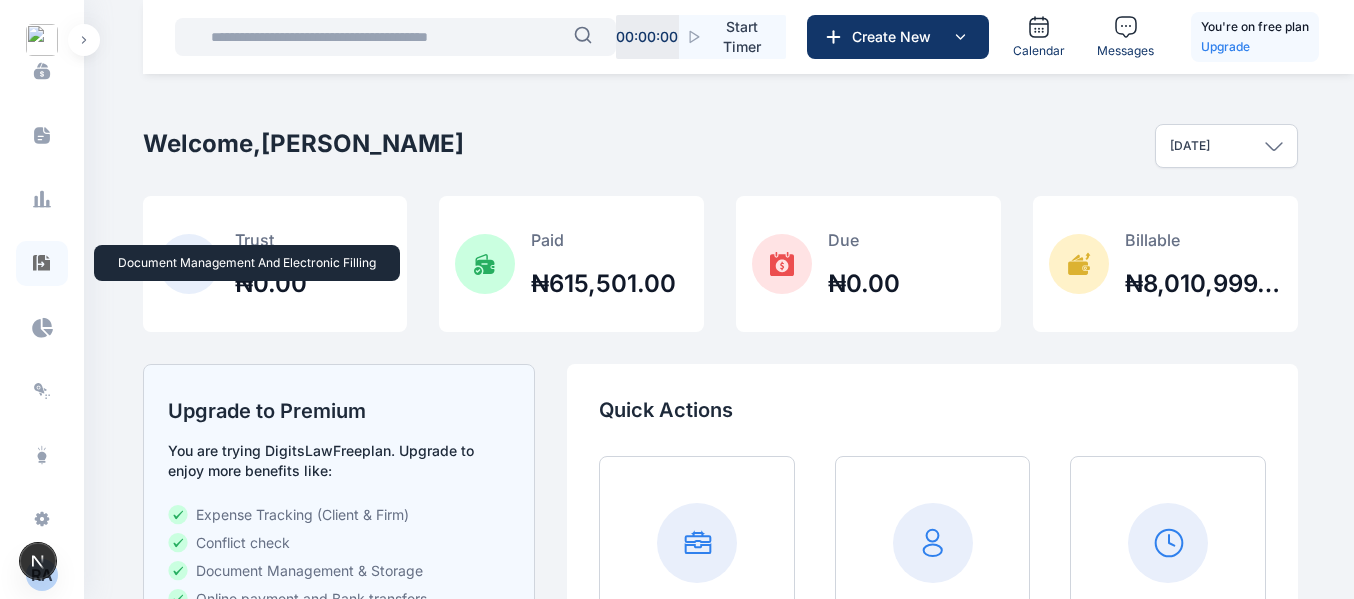 click 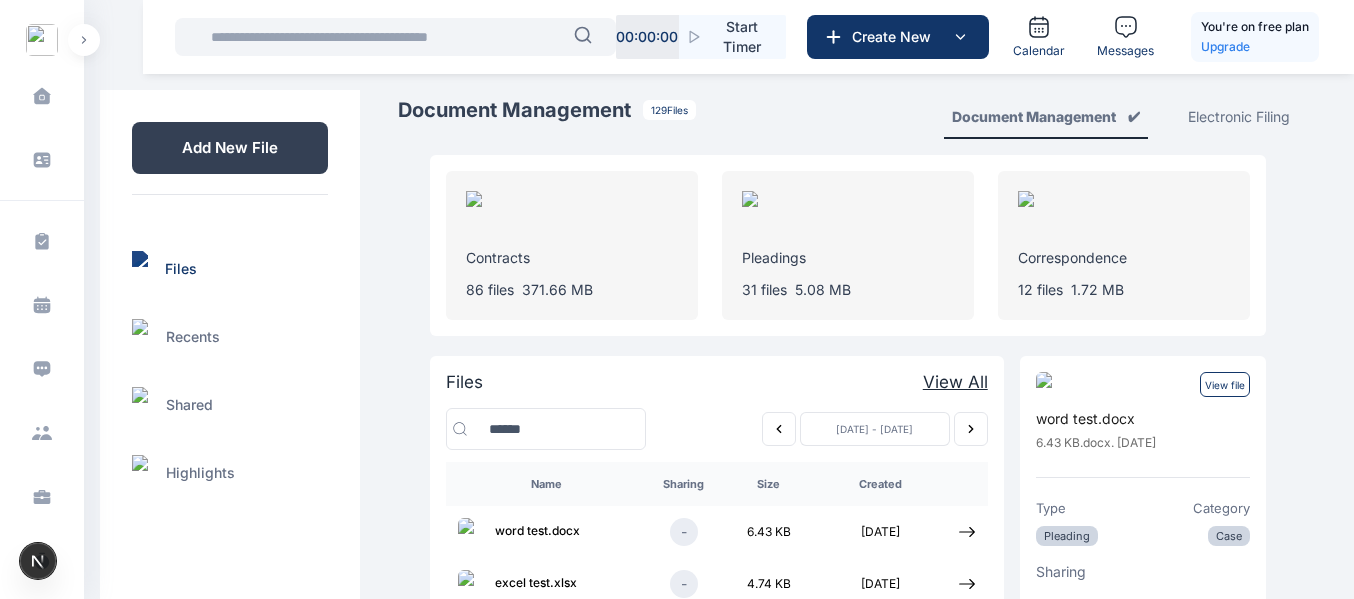 click on "View file" at bounding box center (1225, 384) 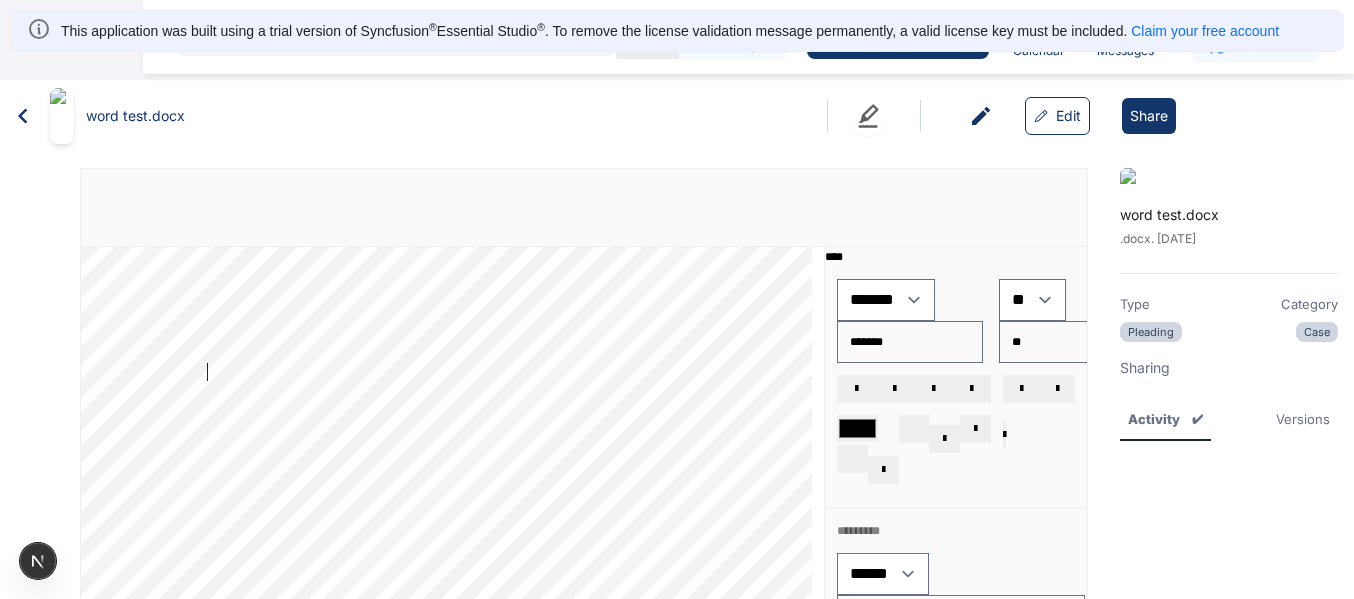 scroll, scrollTop: 0, scrollLeft: 0, axis: both 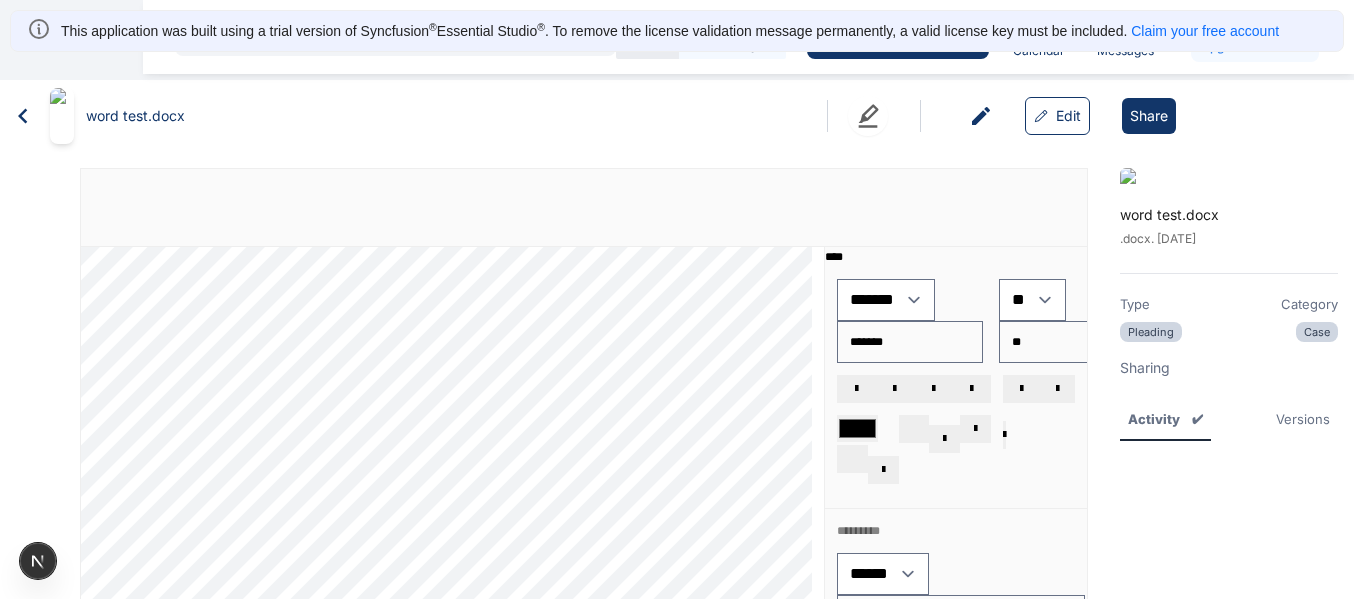 click at bounding box center (944, 439) 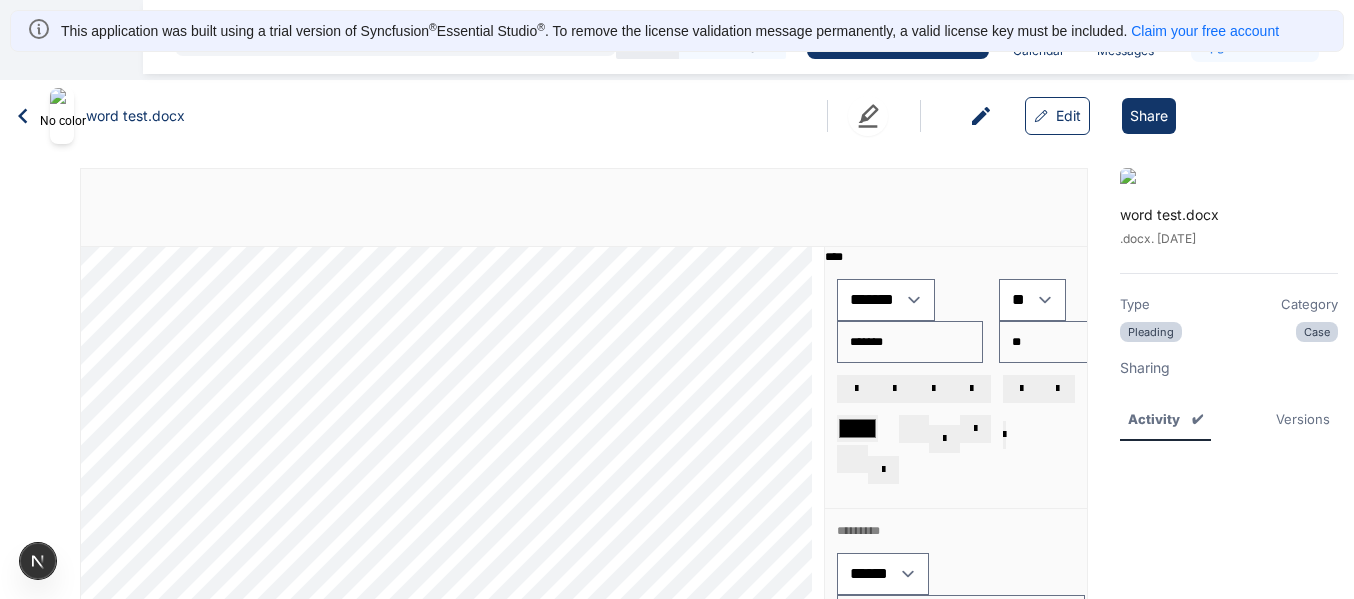 click at bounding box center (944, 439) 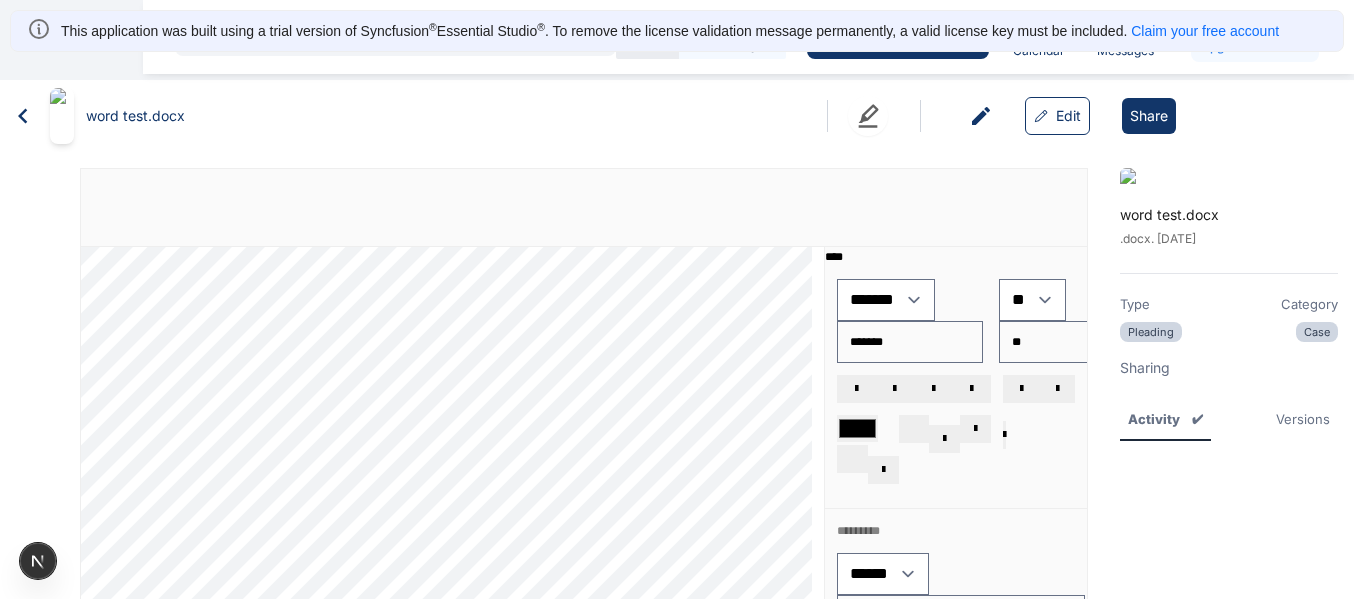 click at bounding box center [975, 429] 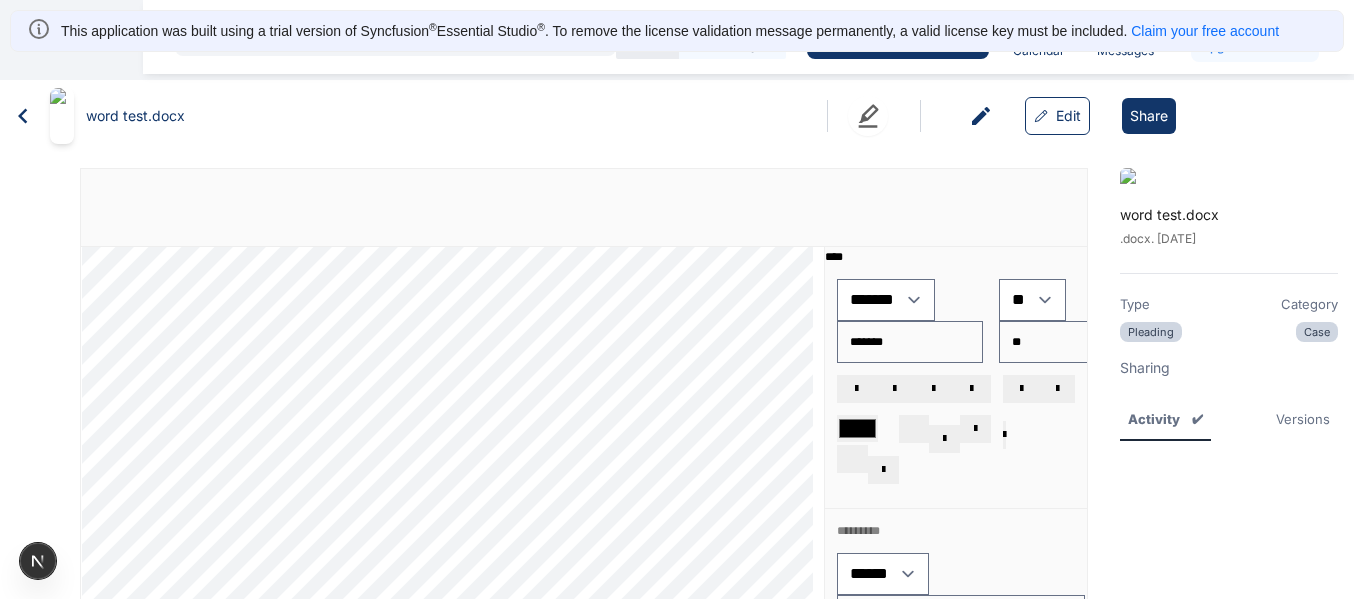 scroll, scrollTop: 106, scrollLeft: 1, axis: both 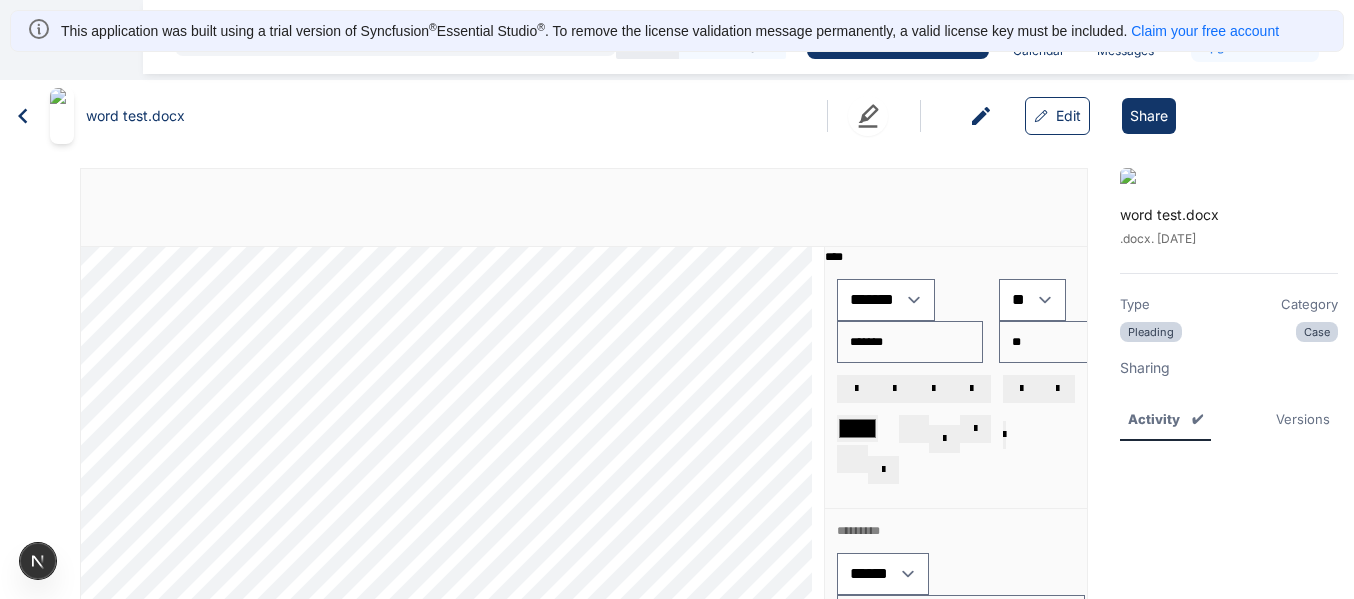 click on "**** **** **** **** **** **** **** **** **** **** **** **** **** **** **** **** **** *** *** *** *** *** *** *** *** *** *** *** *** *** *** *** *** *** *** *** *** *** *** *** *** *** ** ** * ** ** *** *** *** *** *** *** *** *** *** *** *** *** *** *** *** *** *** *** *** *** *** *** *** *** *** **** **** **** **** **** **** **** **** **** **** **** **** **** **** **** **** **** **** **** **** **** **** **** **** **** **** **** **** **** **** **** **** **** **** *** *** *** *** *** *** *** *** *** *** *** *** *** *** *** *** *** *** *** *** *** *** *** *** *** ** ** * ** ** *** *** *** *** *** *** *** *** *** *** *** *** *** *** *** *** *** *** *** *** *** *** *** *** *** **** **** **** **** **** **** **** **** **** **** **** **** **** **** **** **** ****" at bounding box center [452, 431] 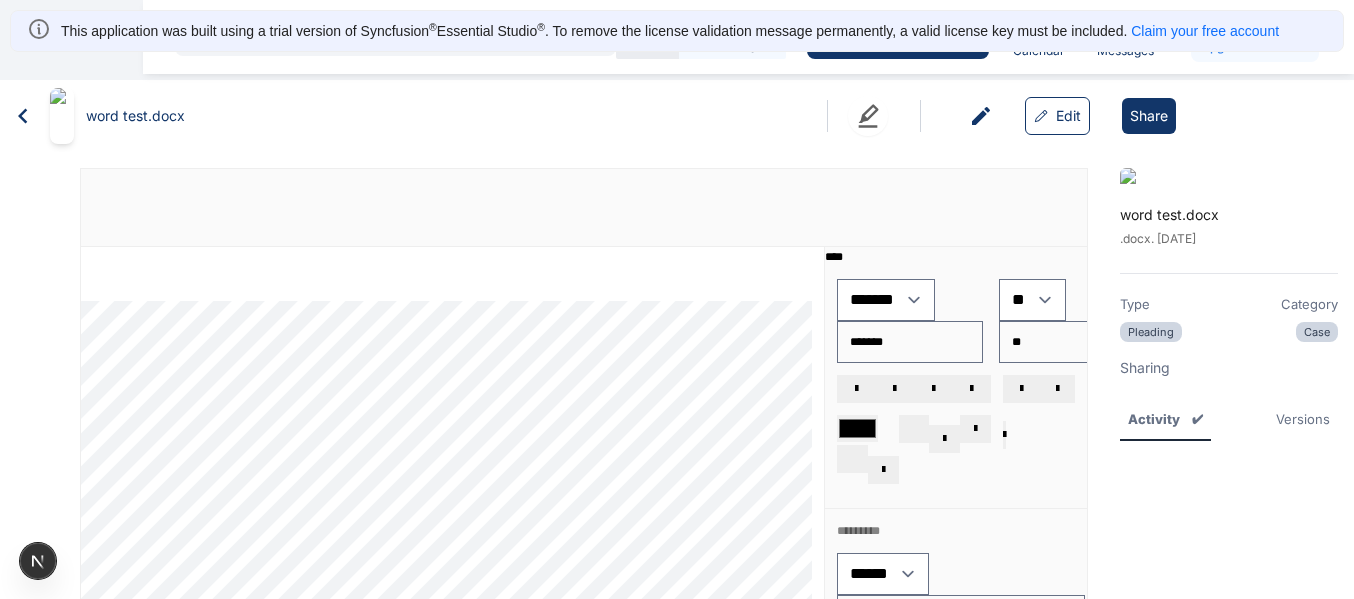 scroll, scrollTop: 738, scrollLeft: 1, axis: both 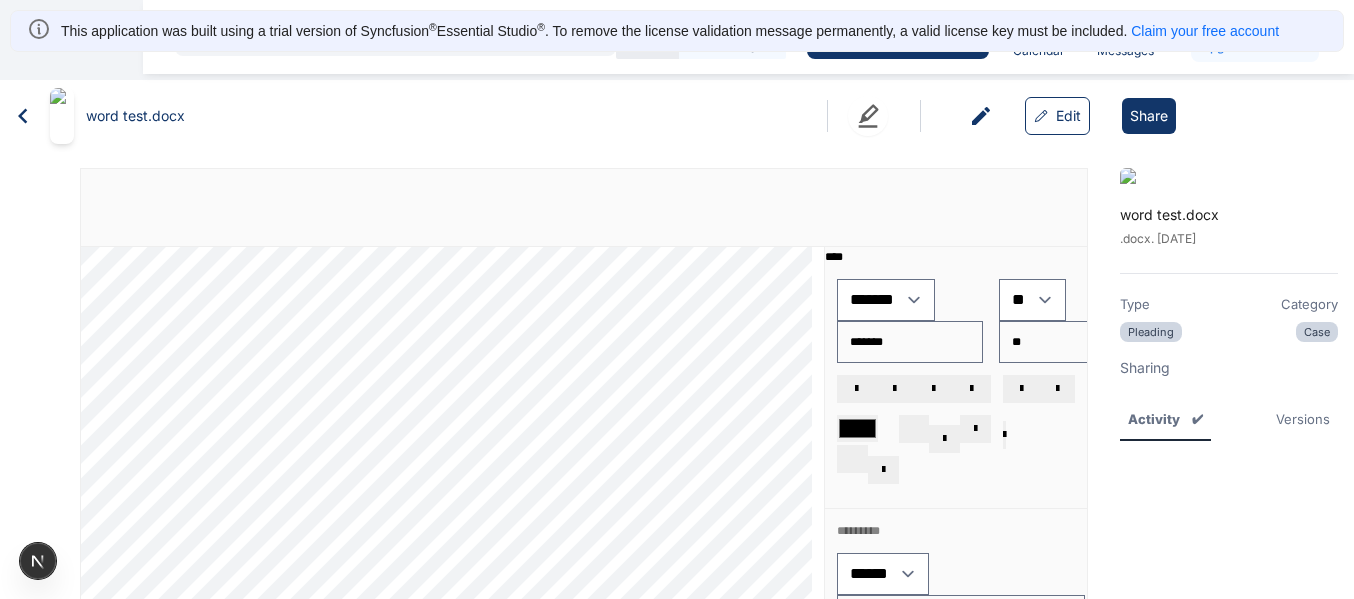 click on "Versions" at bounding box center [1303, 419] 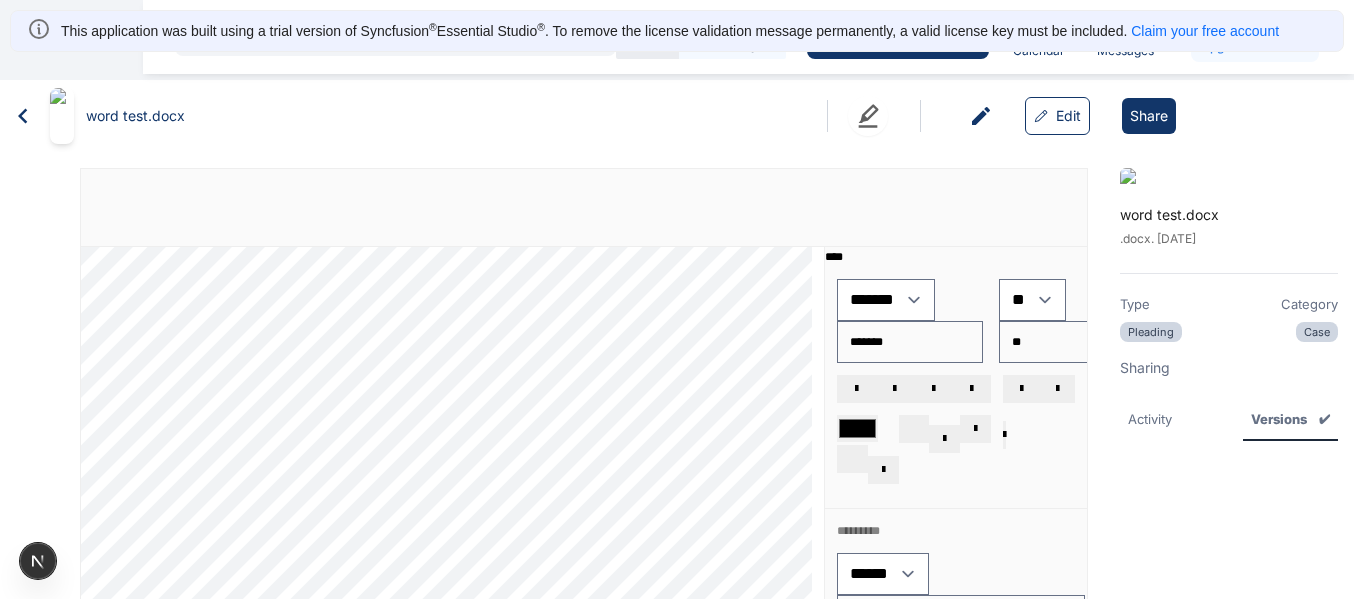 click on "Activity" at bounding box center [1150, 419] 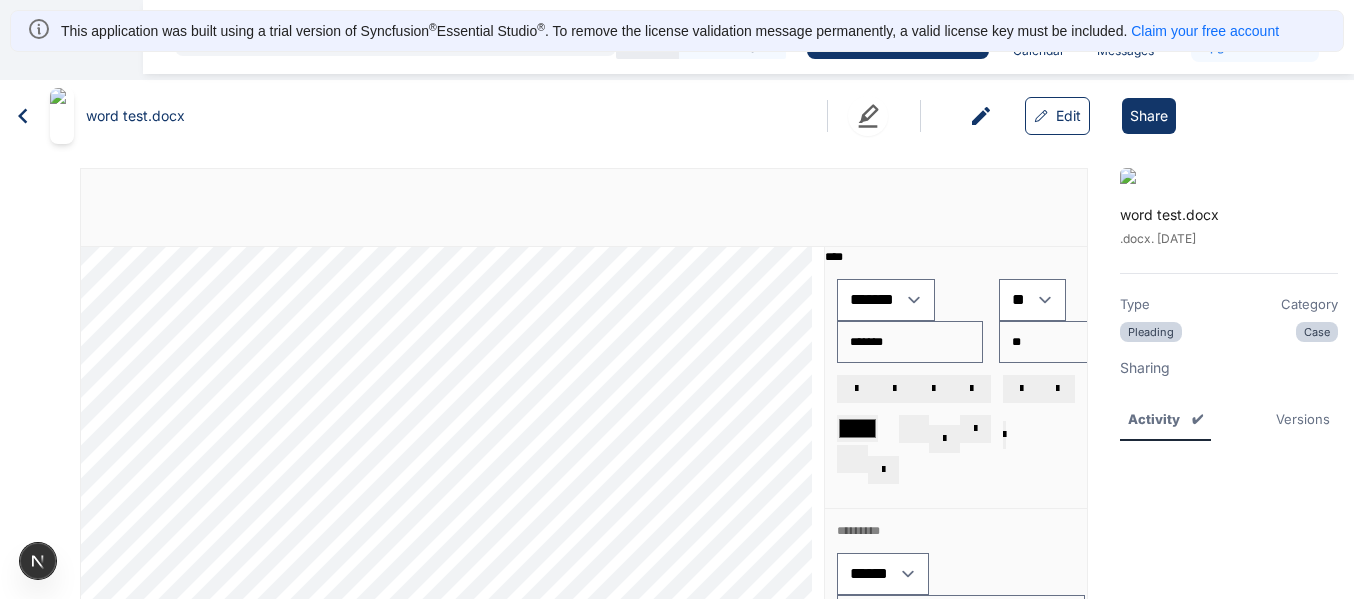click on "Claim your free account" at bounding box center (1205, 31) 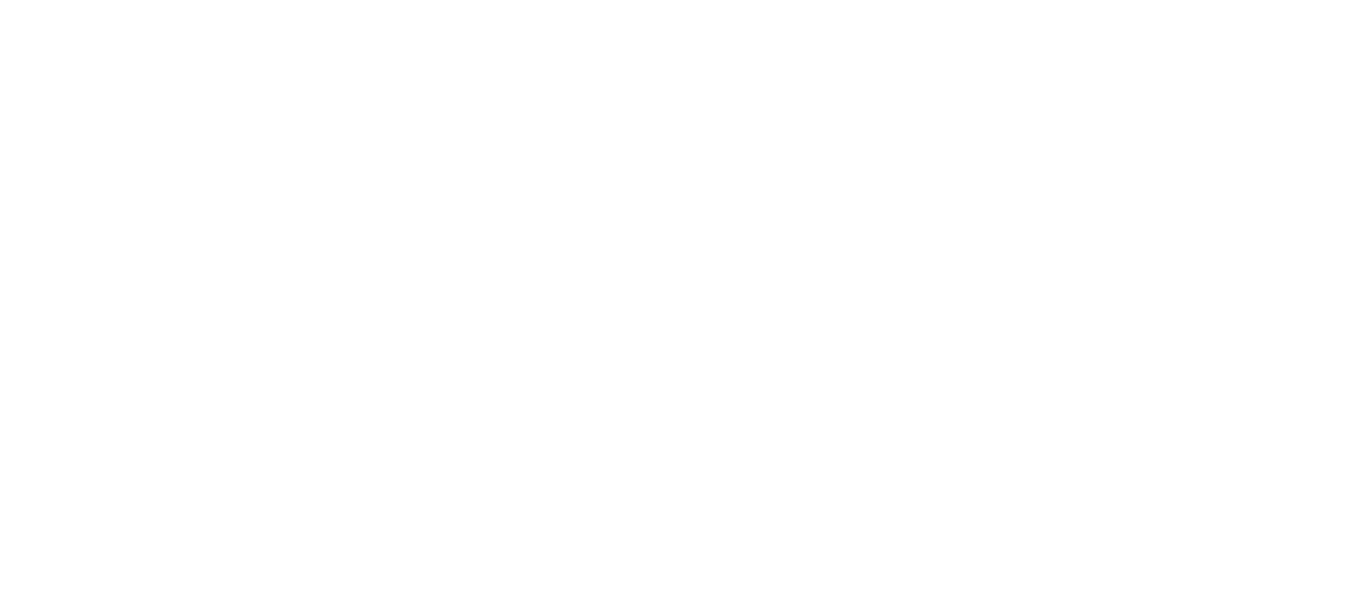 scroll, scrollTop: 0, scrollLeft: 0, axis: both 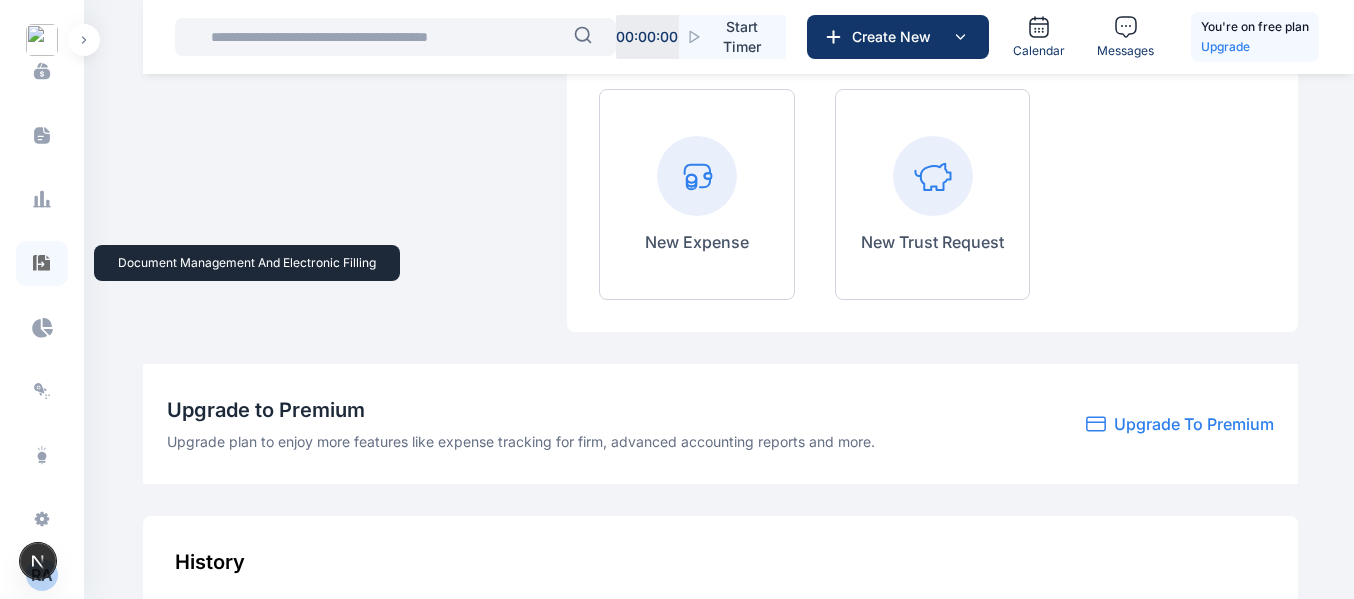 click 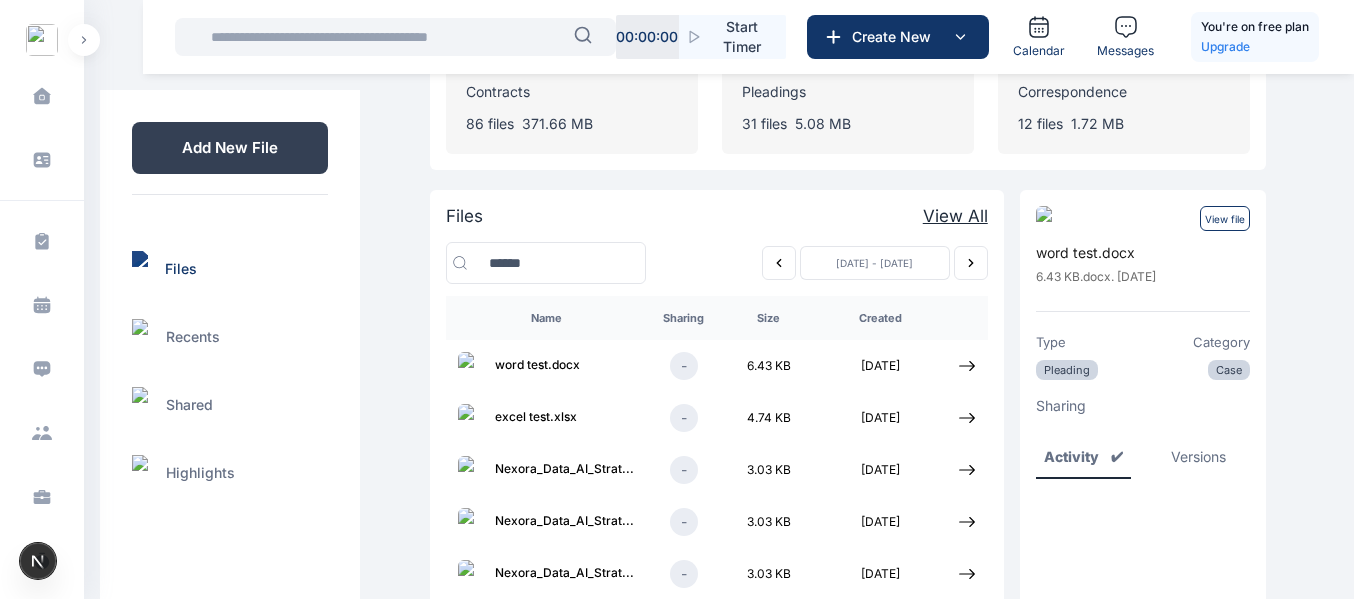 scroll, scrollTop: 168, scrollLeft: 0, axis: vertical 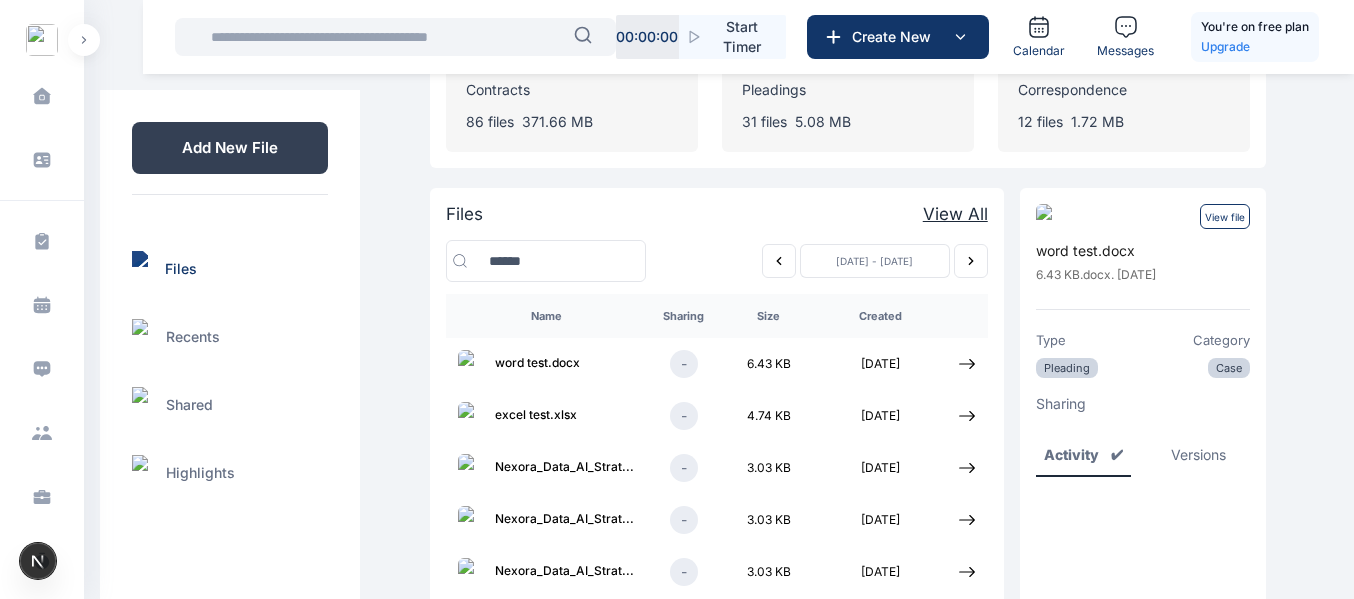 click on "View file" at bounding box center [1225, 216] 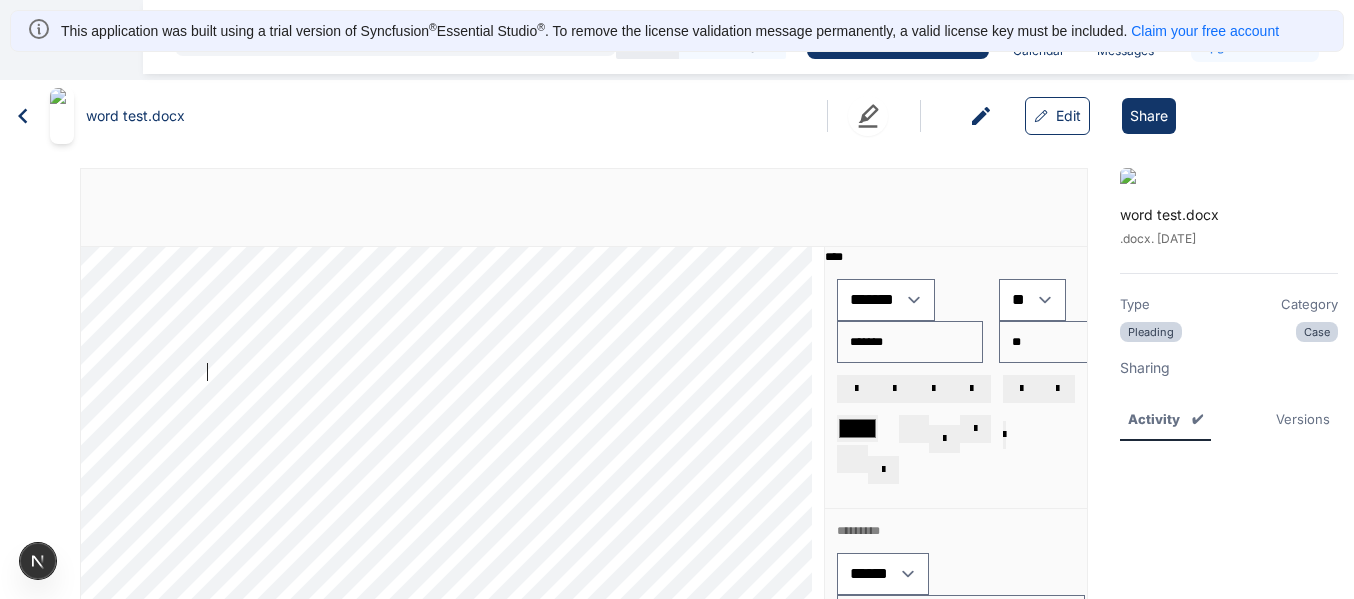 scroll, scrollTop: 0, scrollLeft: 0, axis: both 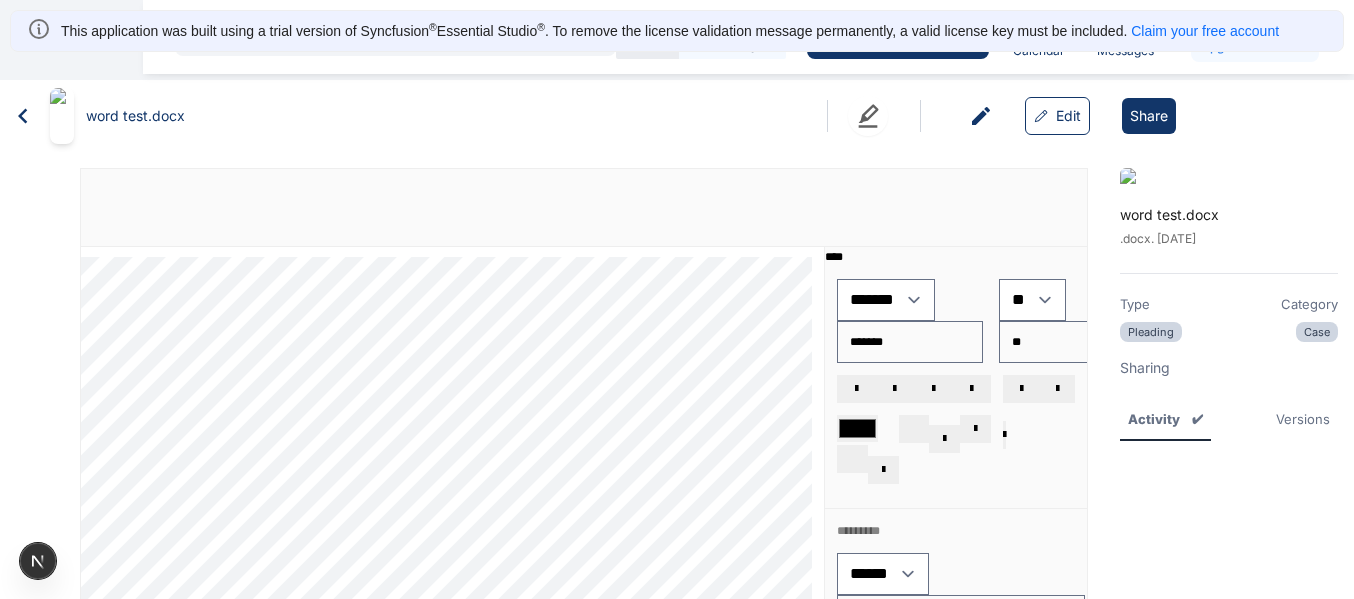click 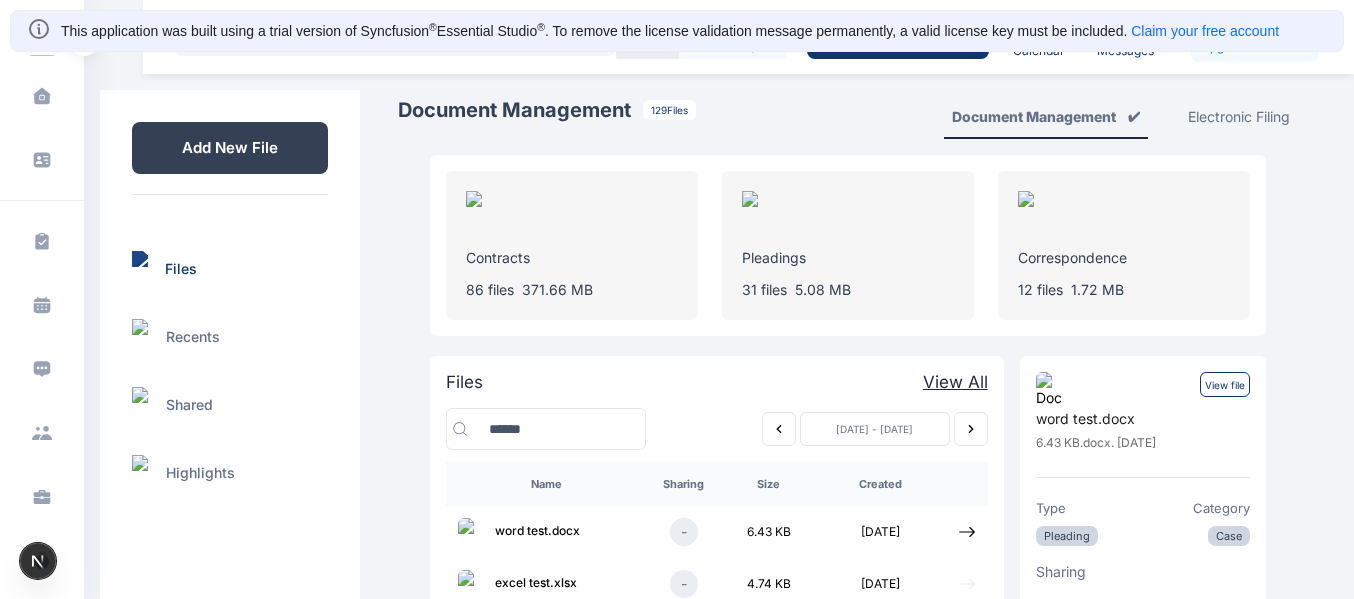 click 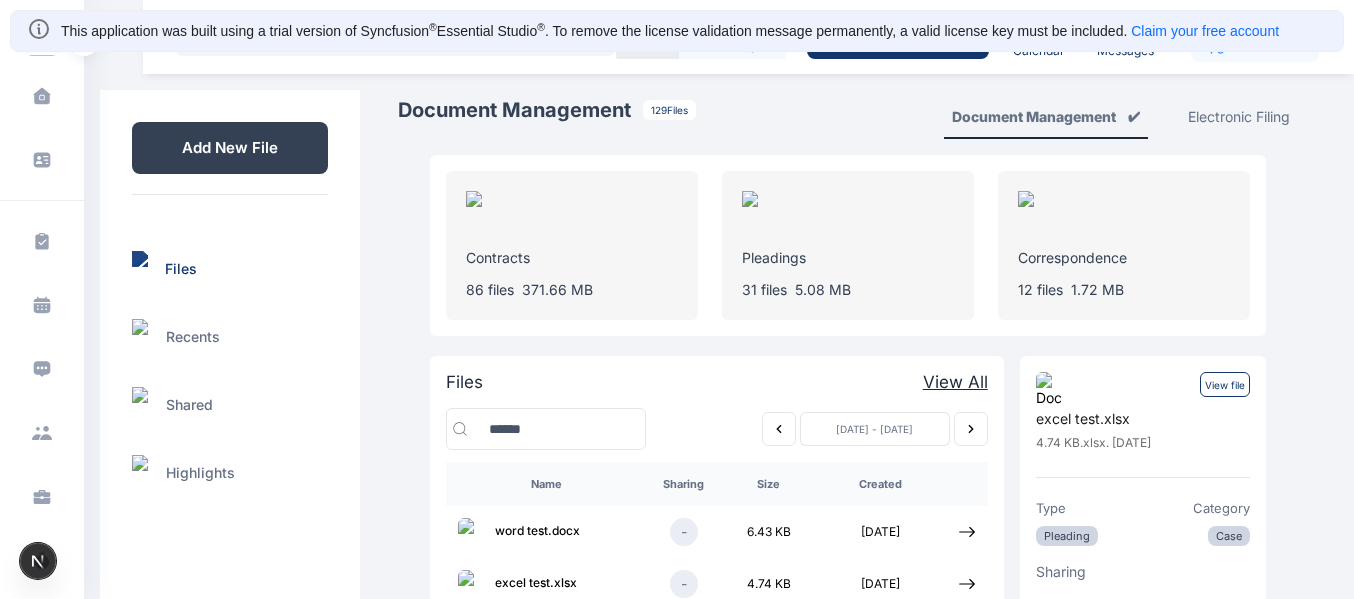 click on "View file" at bounding box center [1225, 384] 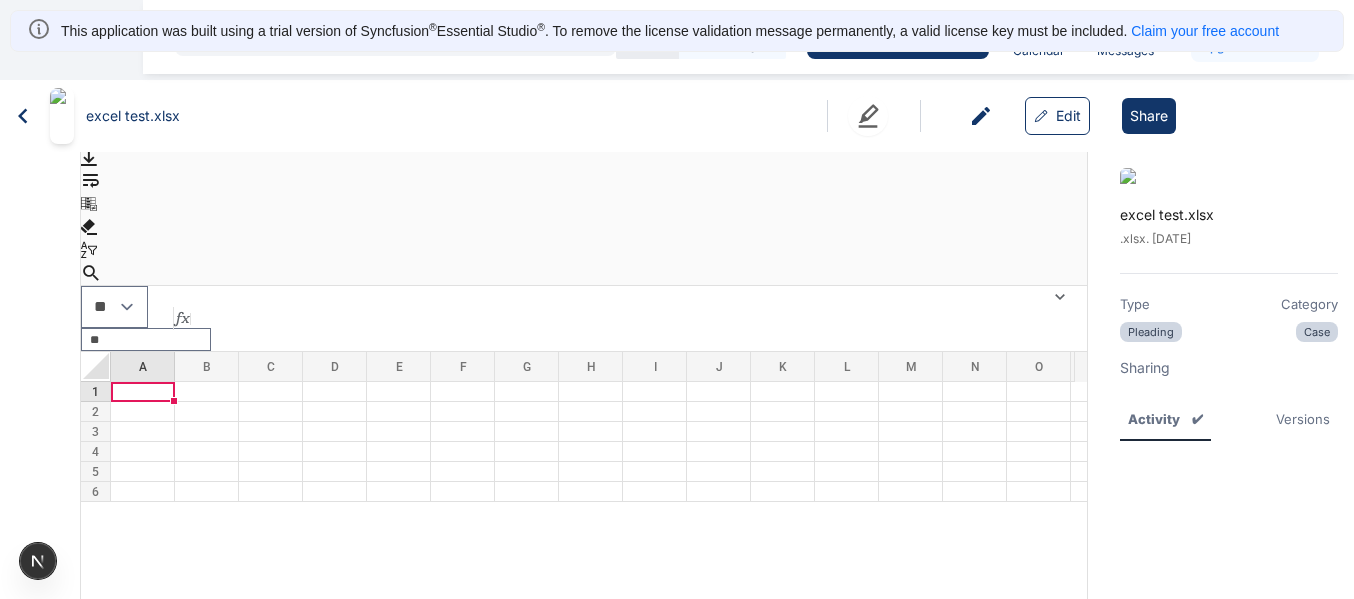 scroll, scrollTop: 729, scrollLeft: 0, axis: vertical 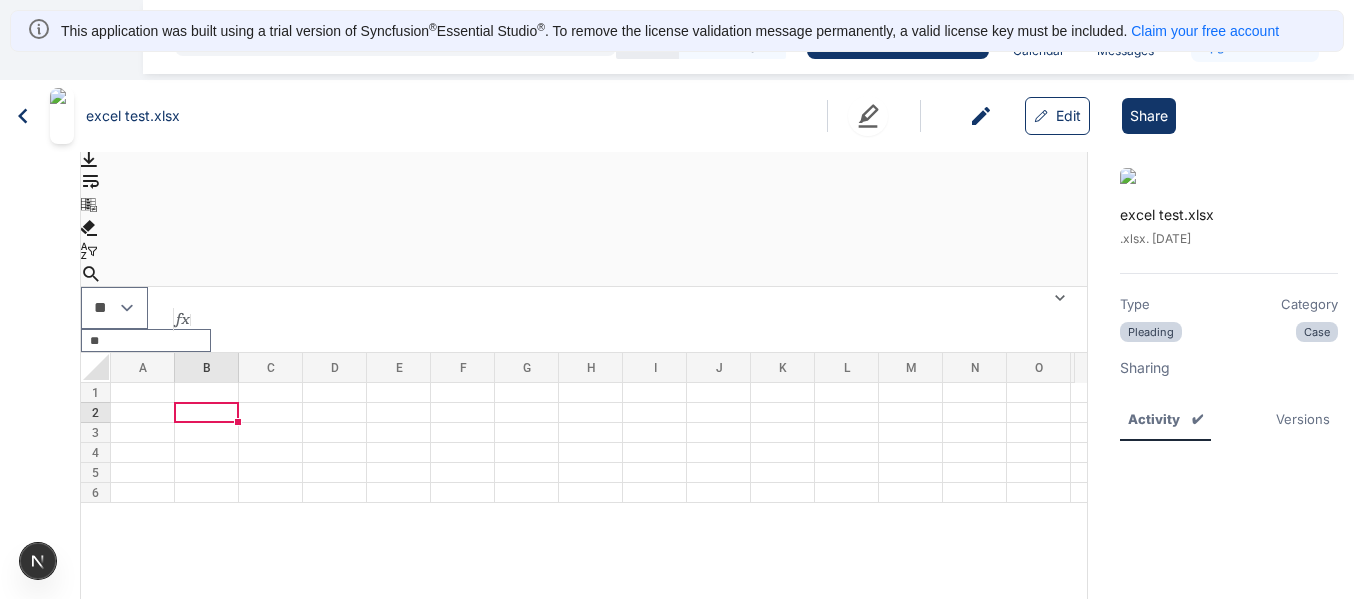 click at bounding box center (207, 413) 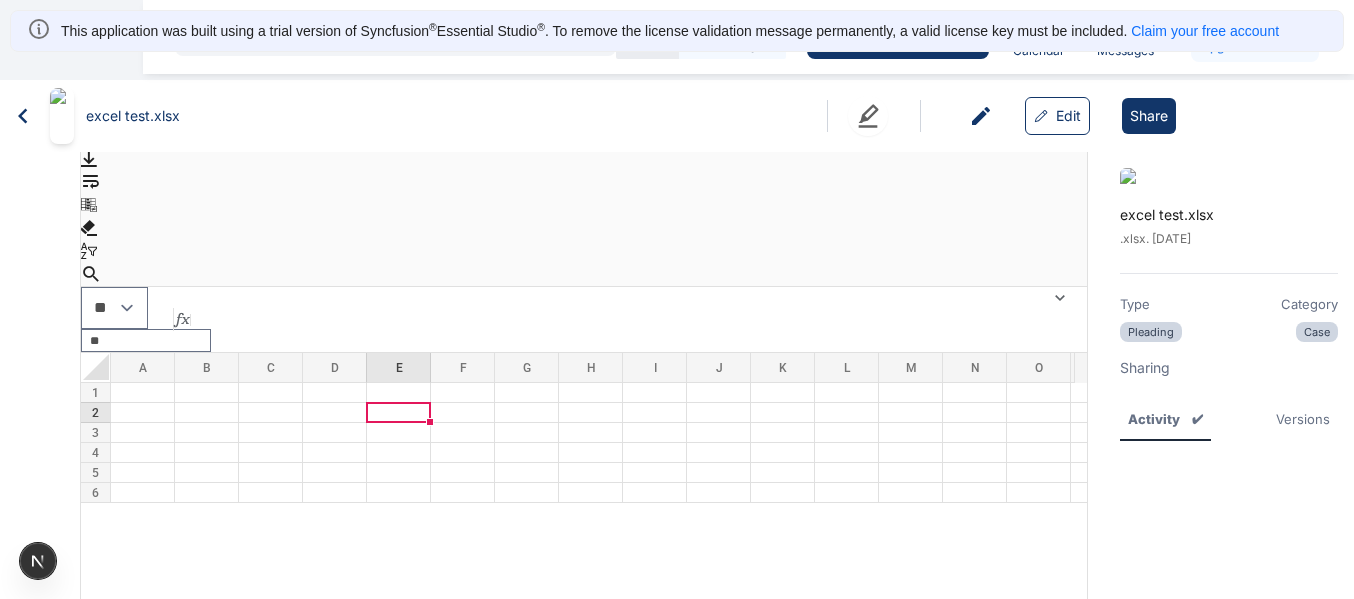 type on "**" 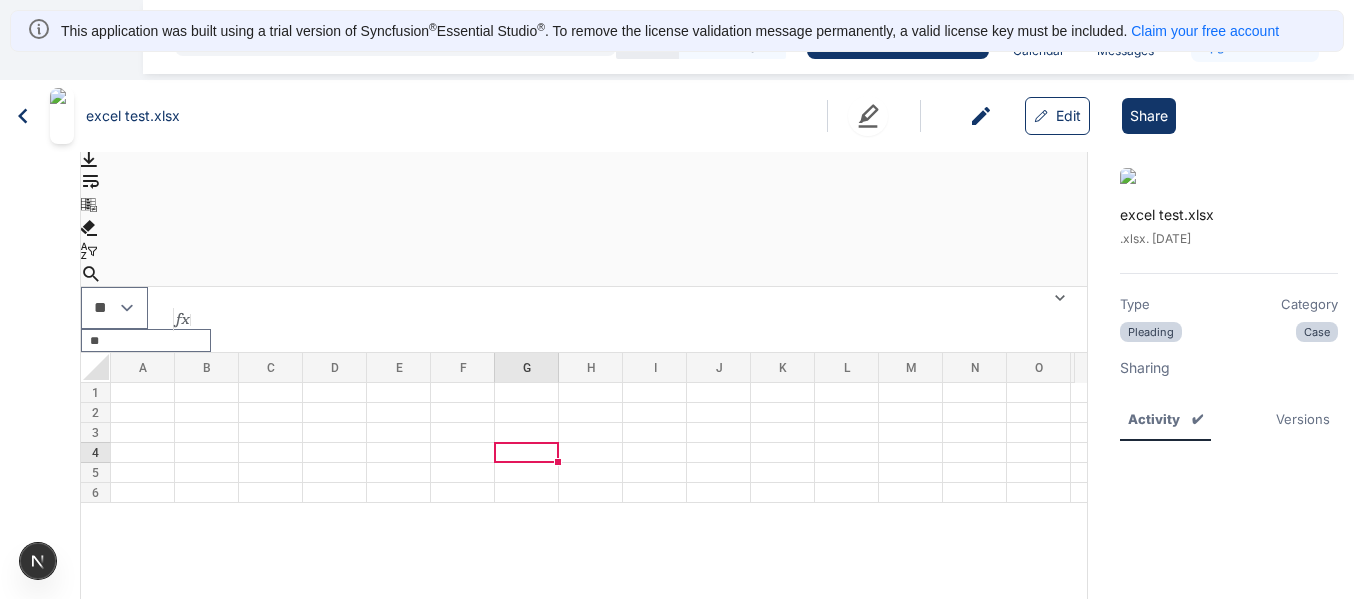 click at bounding box center [527, 453] 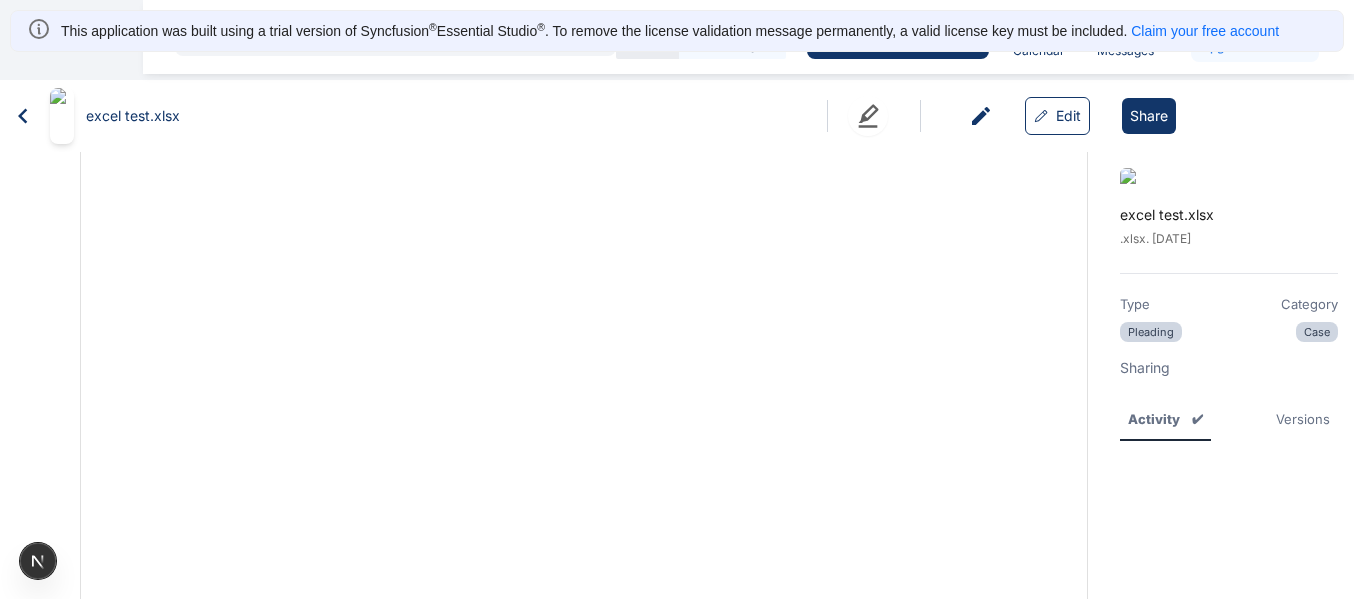 scroll, scrollTop: 1960, scrollLeft: 0, axis: vertical 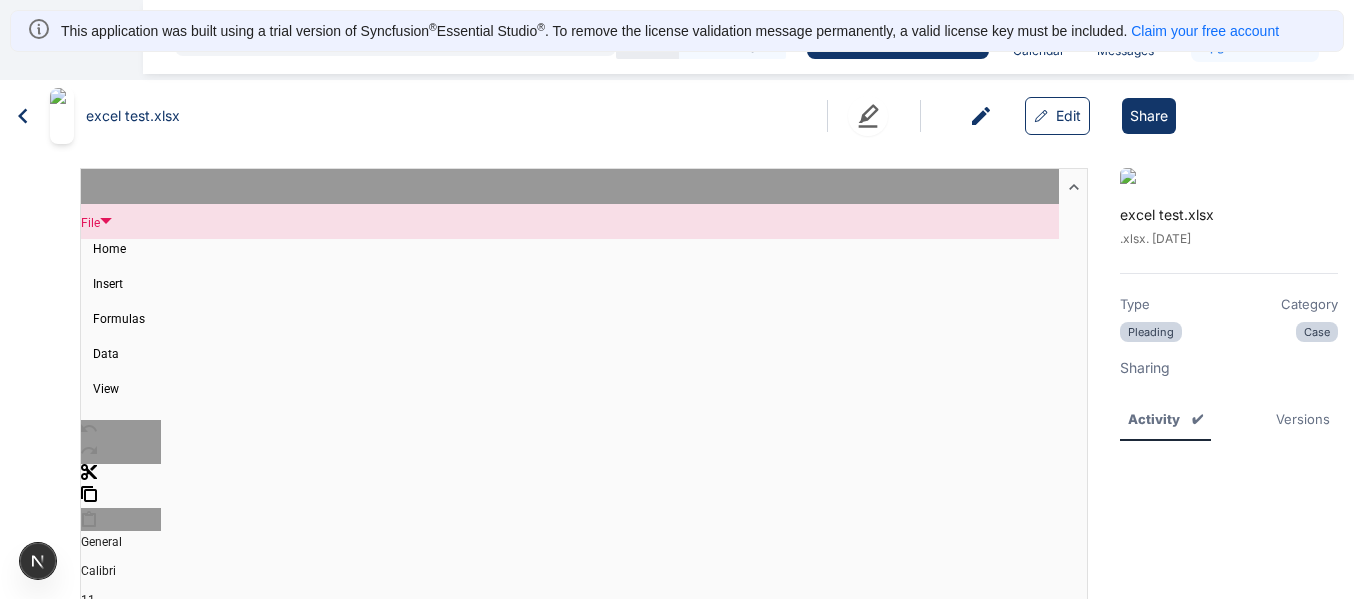 click at bounding box center (106, 221) 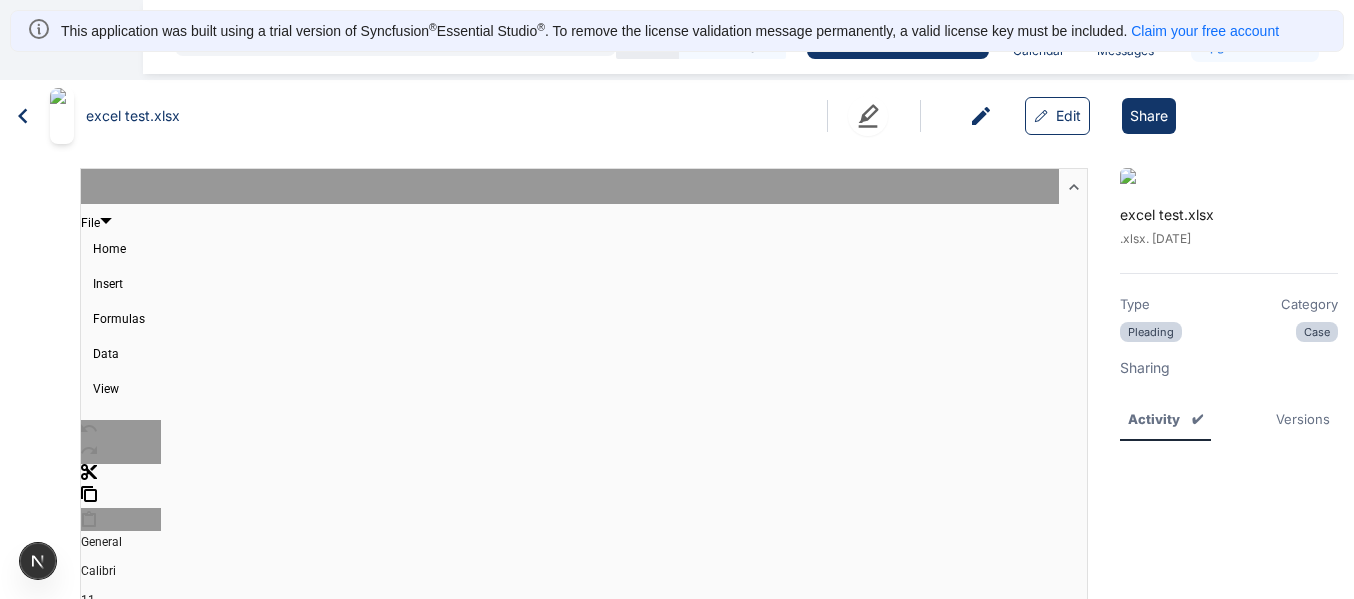 scroll, scrollTop: 136, scrollLeft: 0, axis: vertical 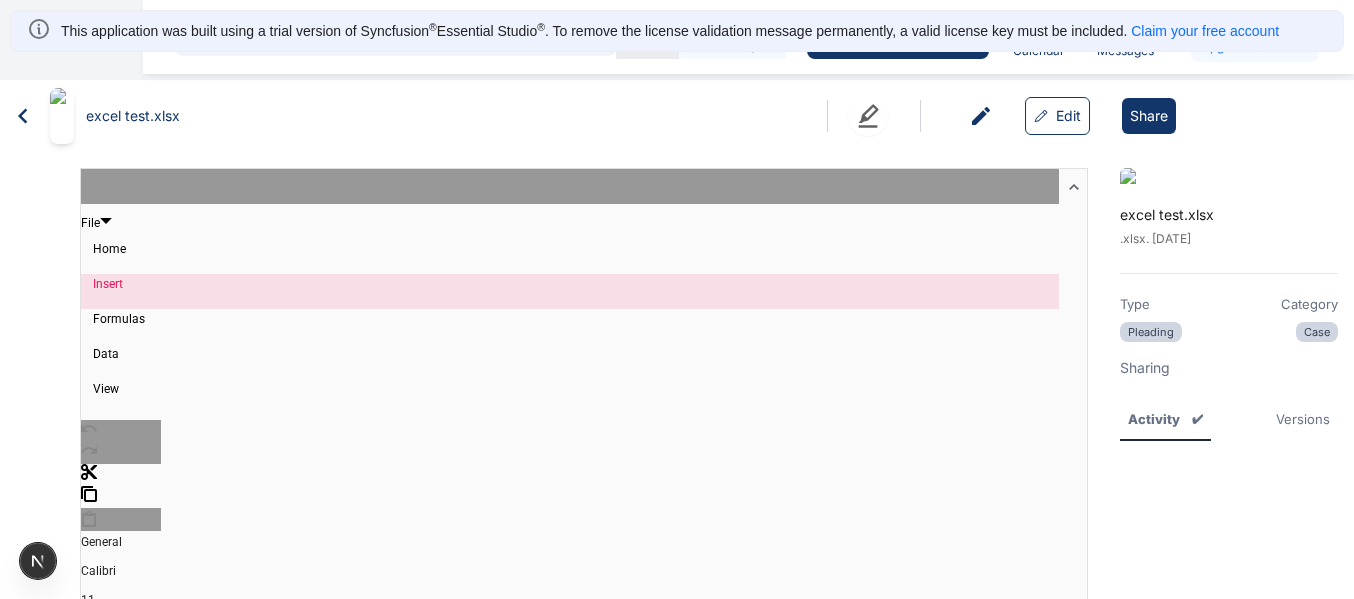 click on "Insert" at bounding box center (570, 284) 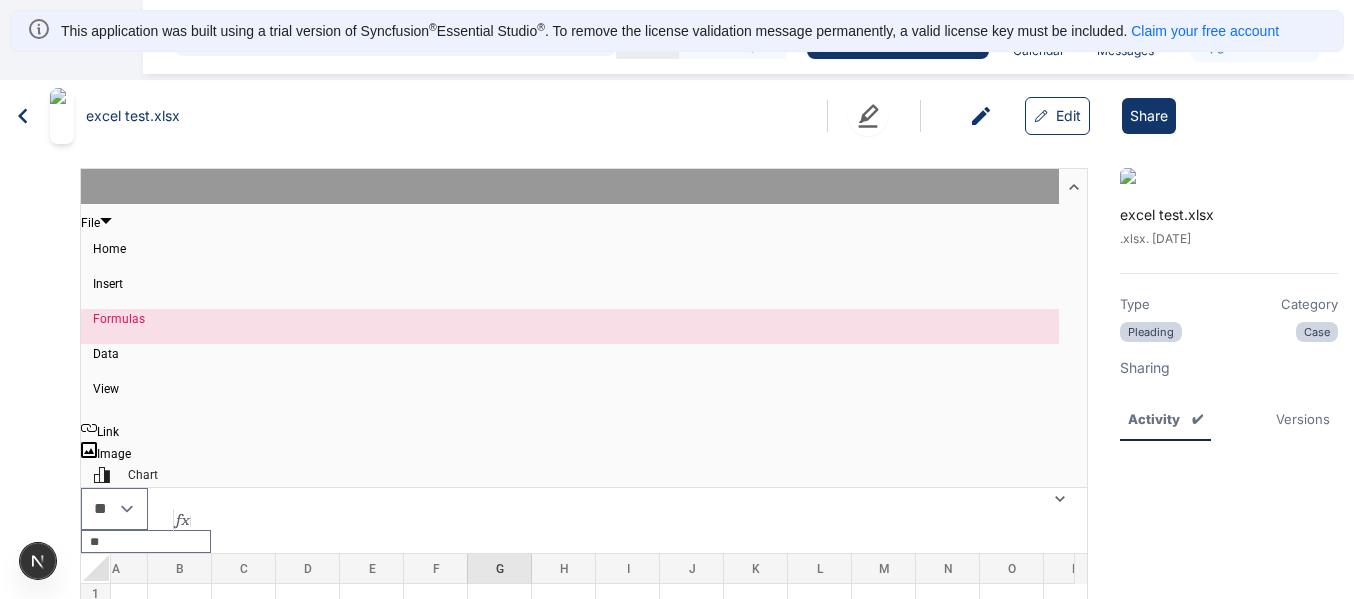 click on "Formulas" at bounding box center (570, 319) 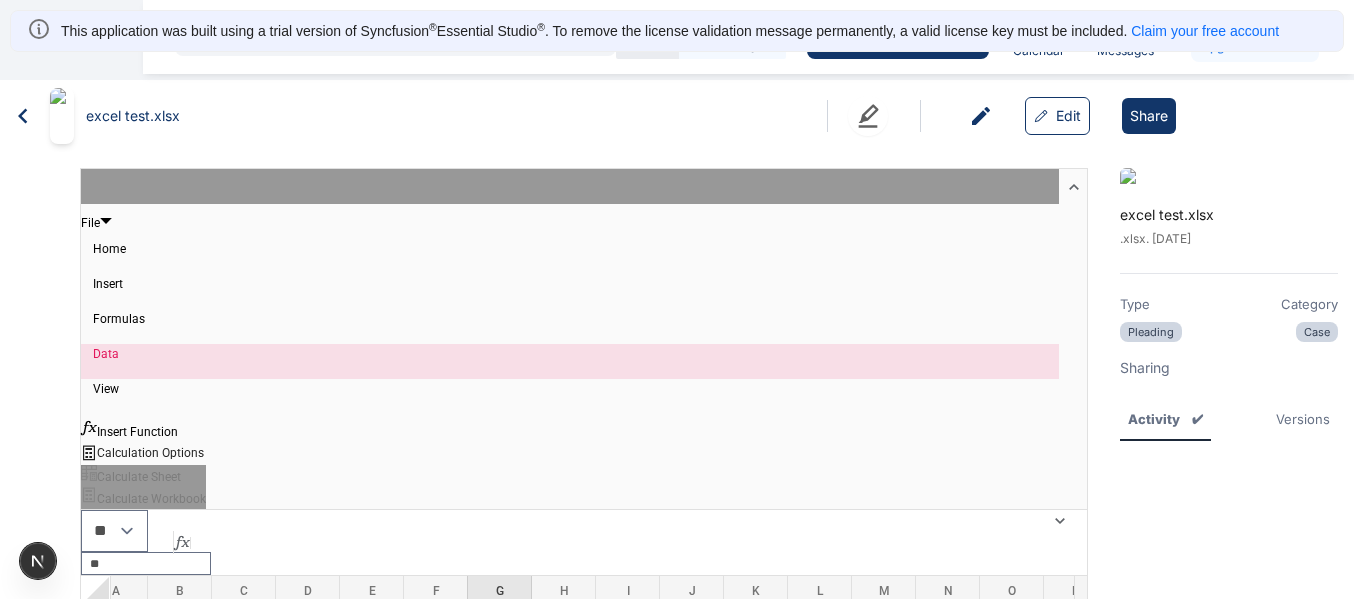 click on "Data" at bounding box center [570, 354] 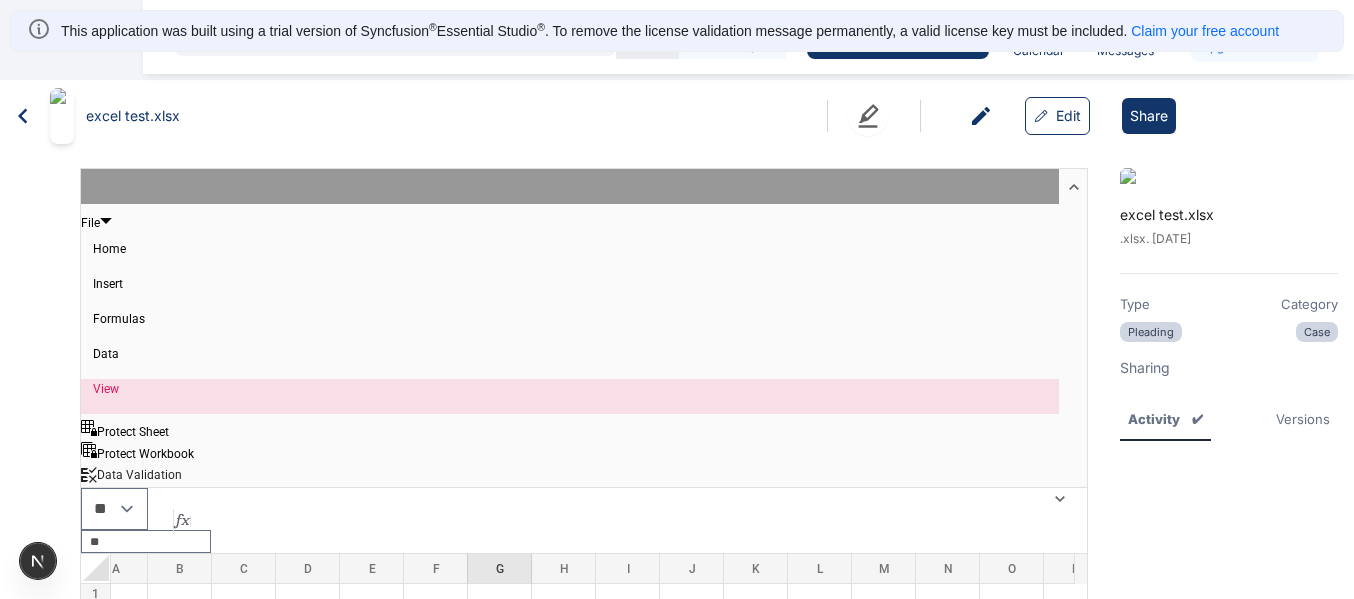 click on "View" at bounding box center [570, 389] 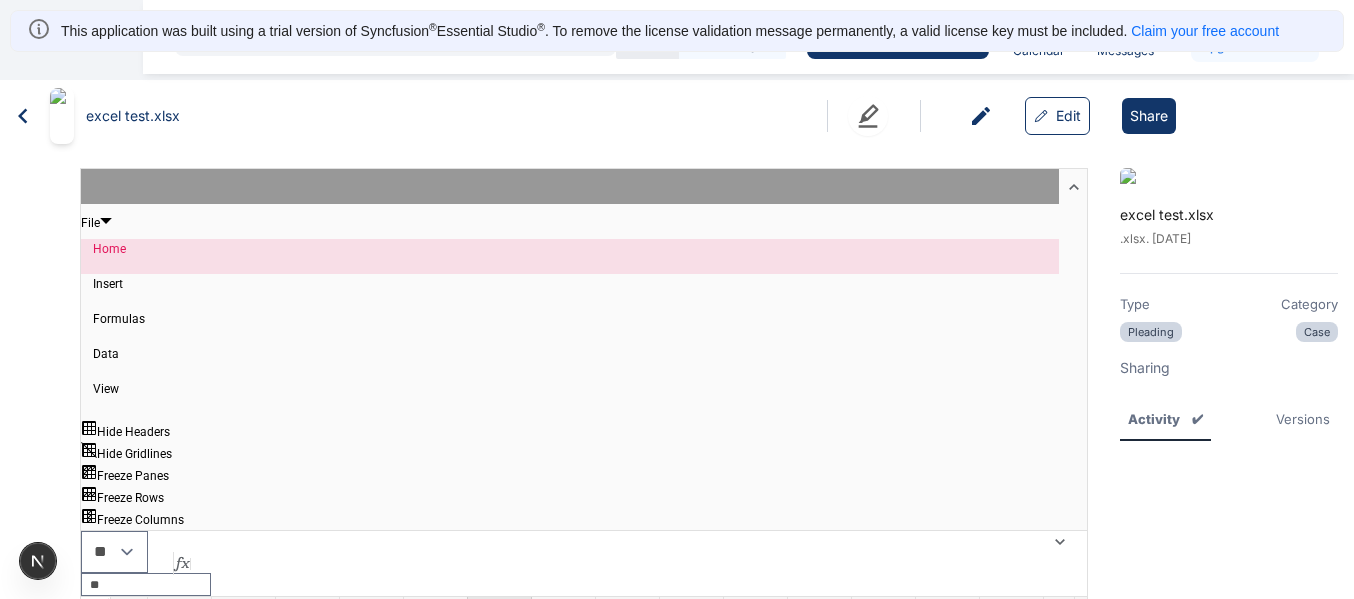 click on "Home" at bounding box center [570, 249] 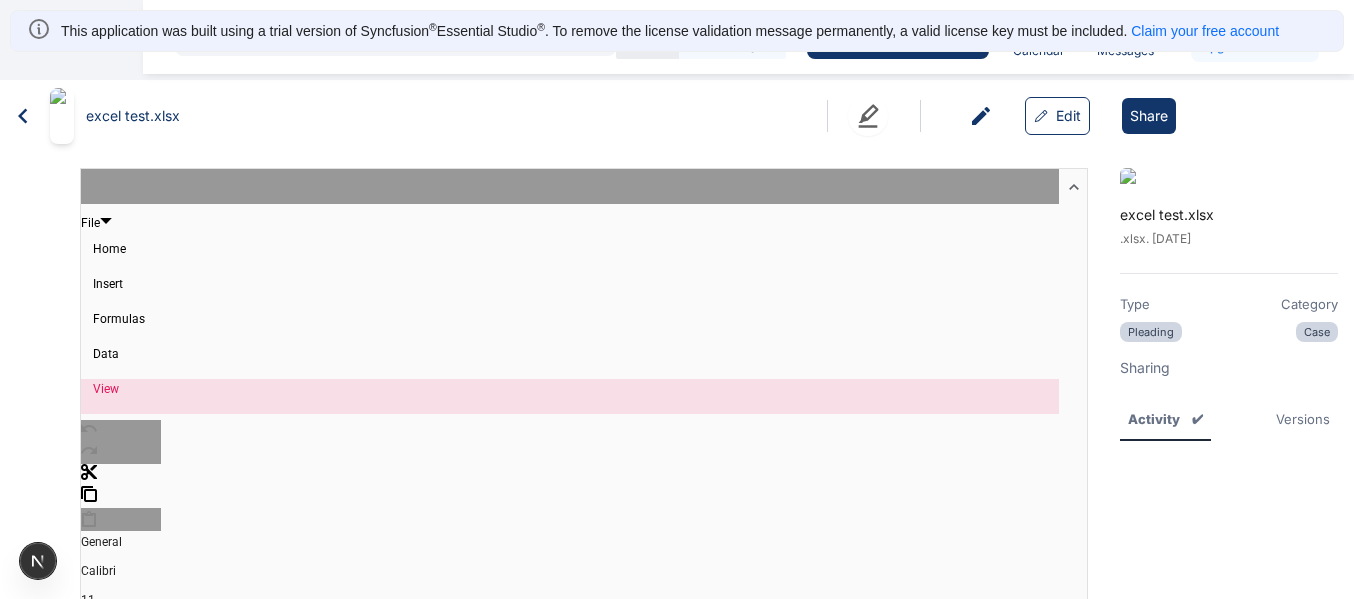 click on "View" at bounding box center (570, 389) 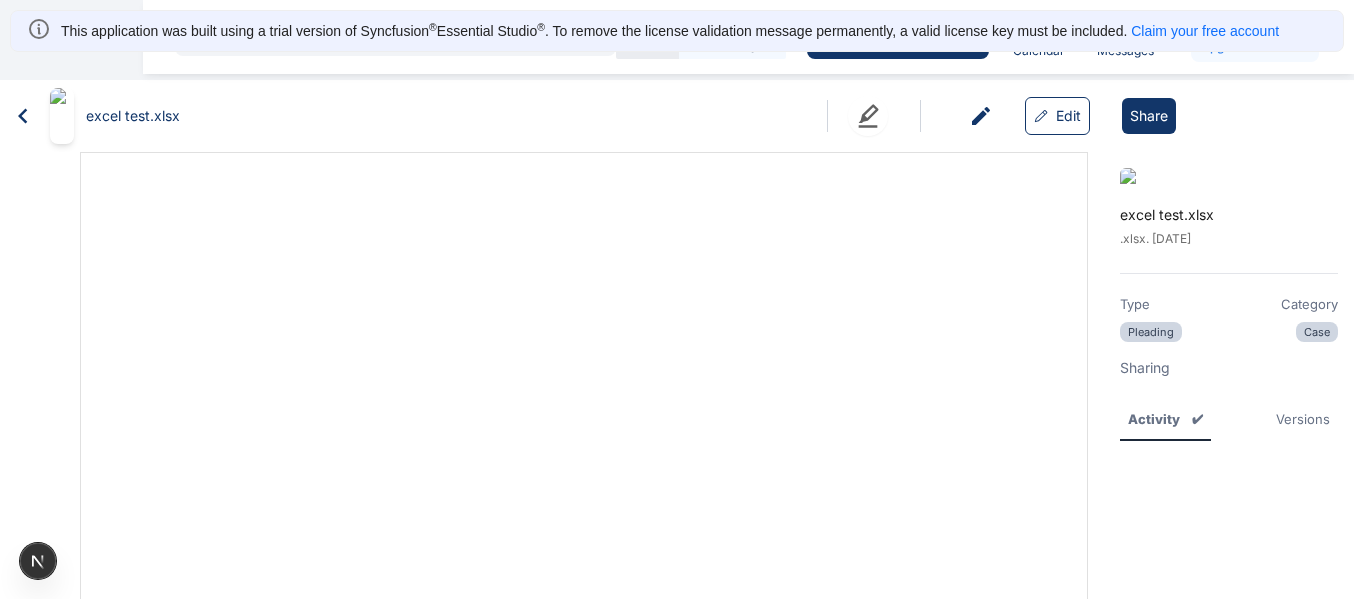 scroll, scrollTop: 595, scrollLeft: 0, axis: vertical 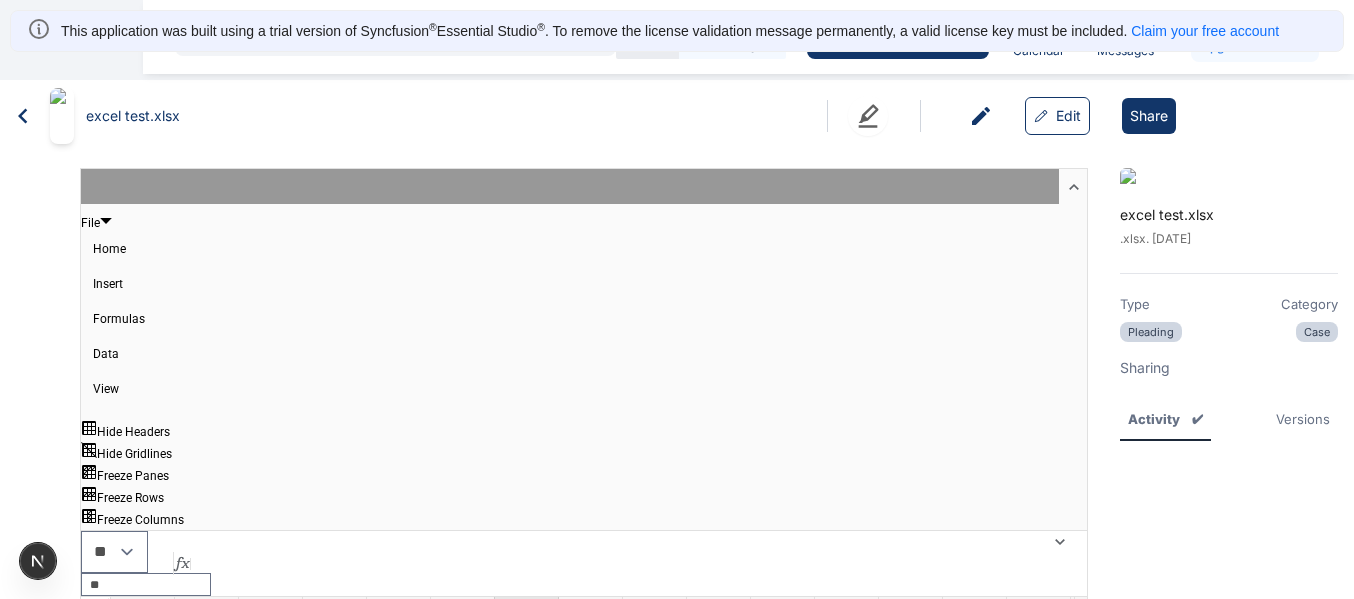click 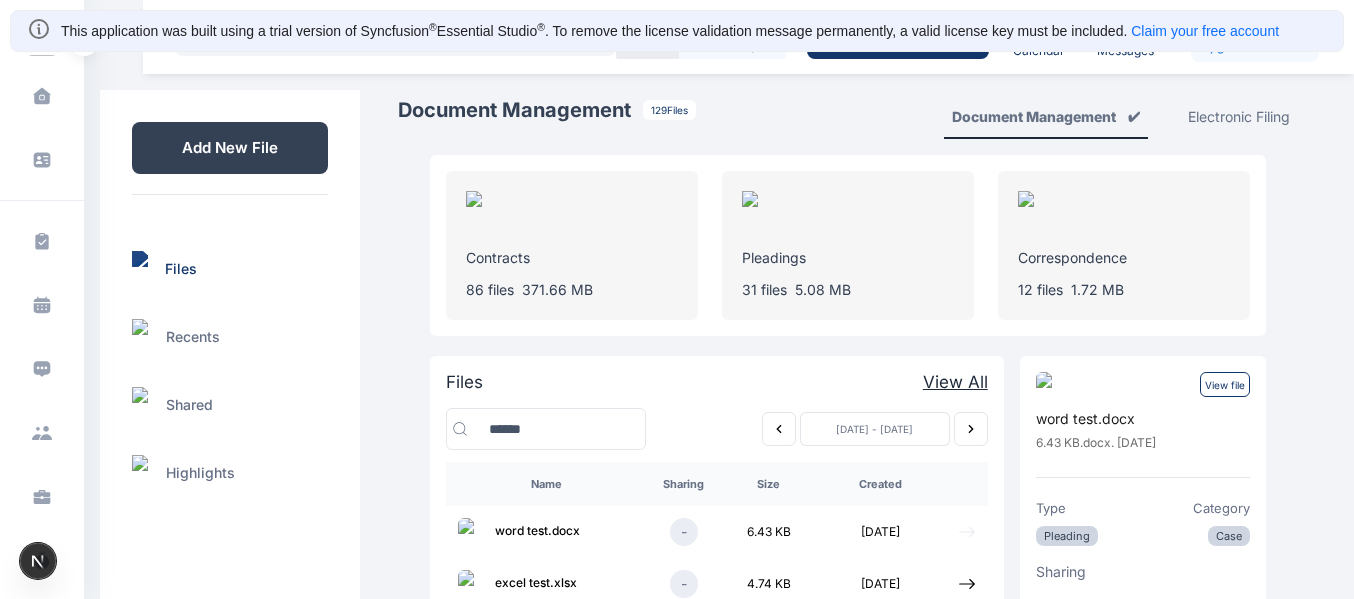 click 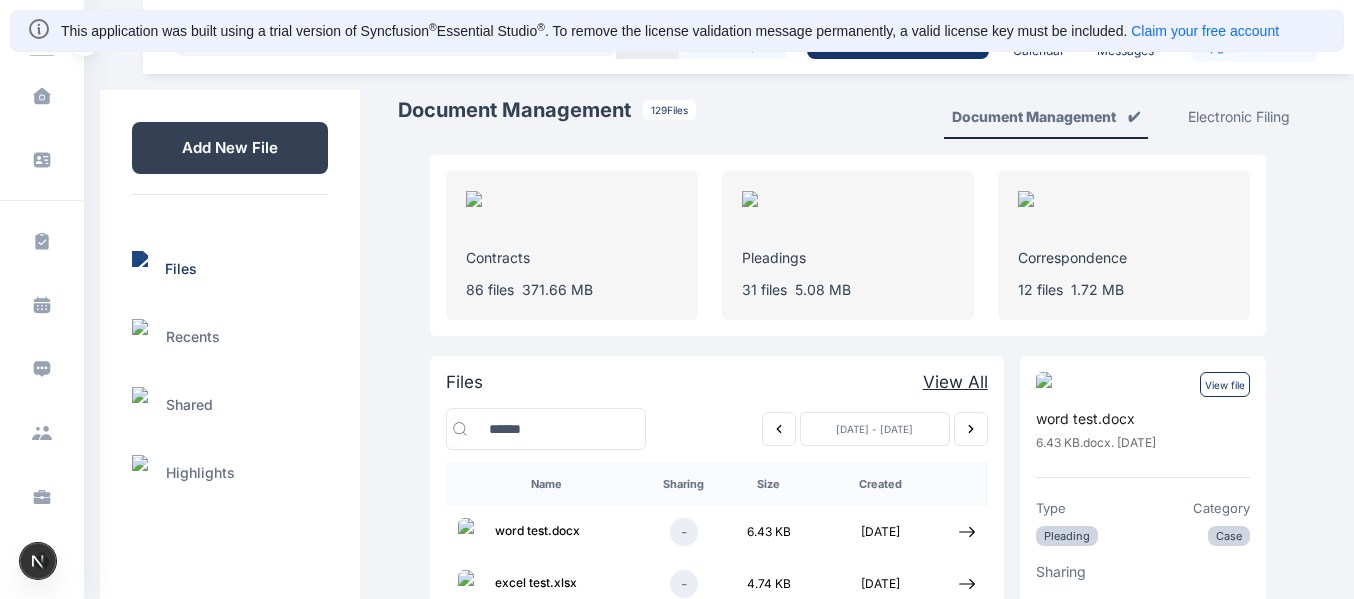 click on "View file" at bounding box center (1225, 384) 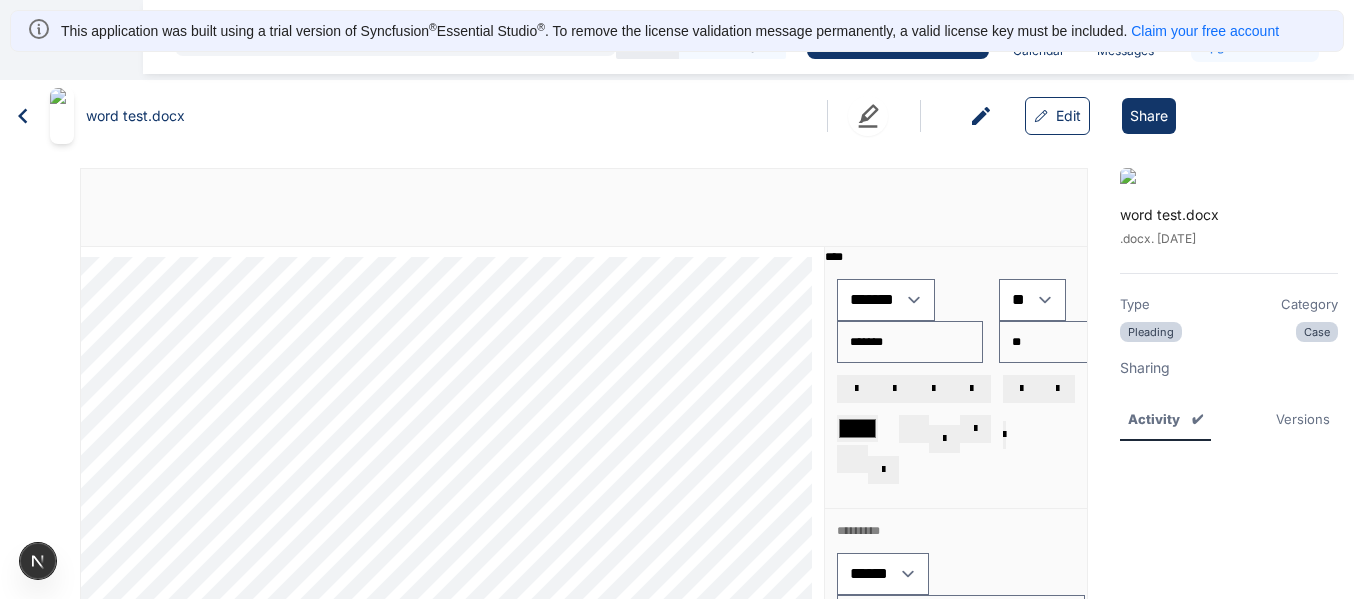 click 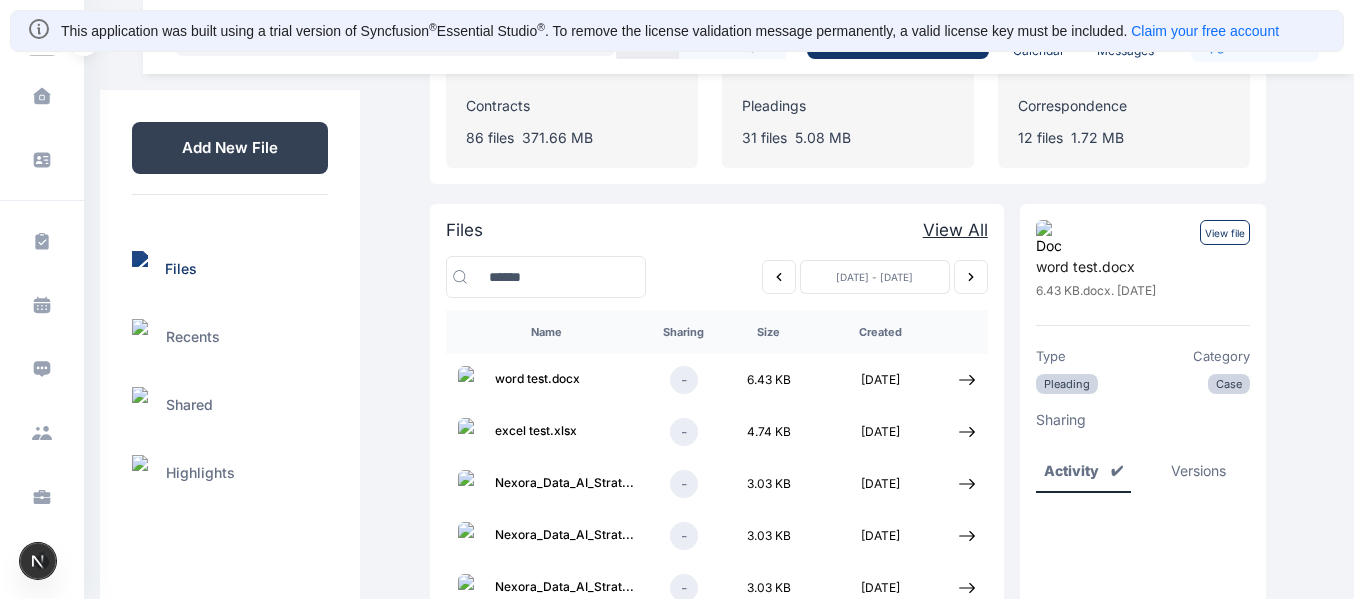 scroll, scrollTop: 154, scrollLeft: 0, axis: vertical 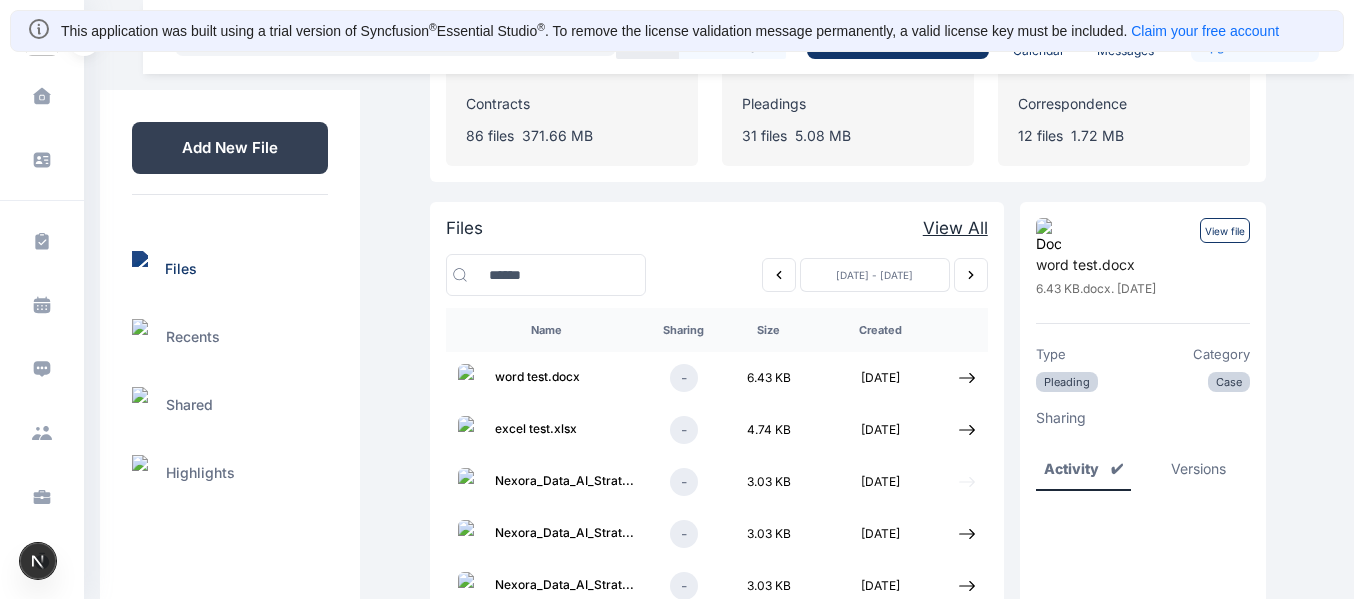 click 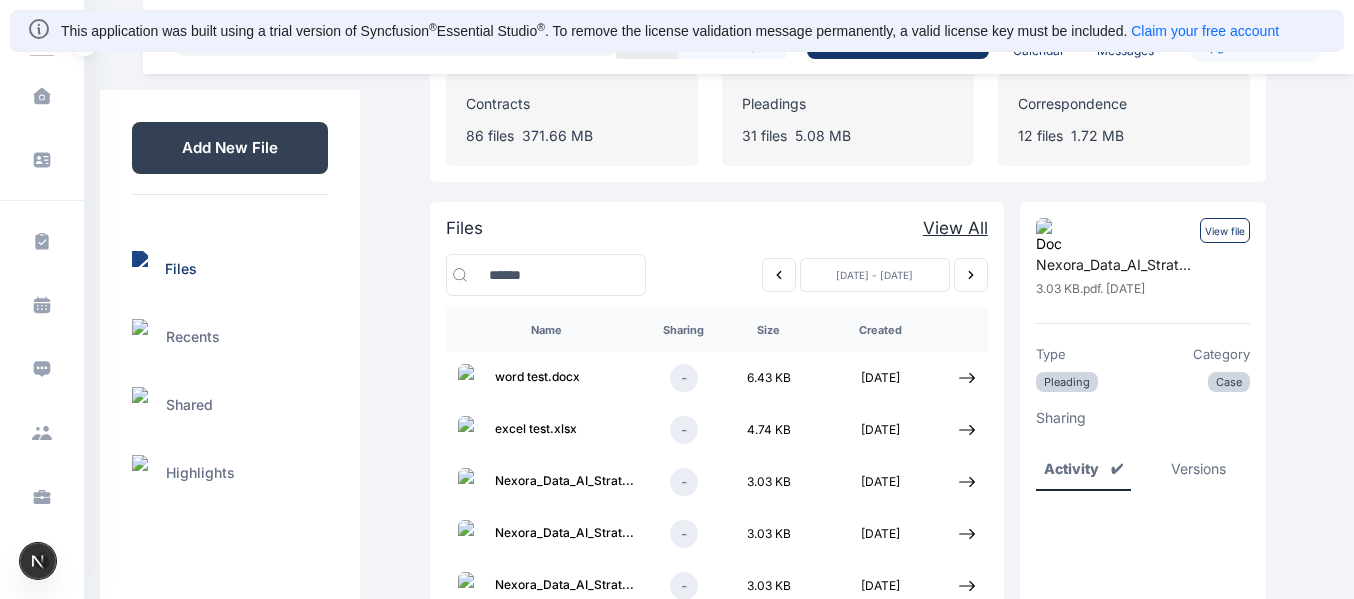 click on "View file" at bounding box center [1225, 230] 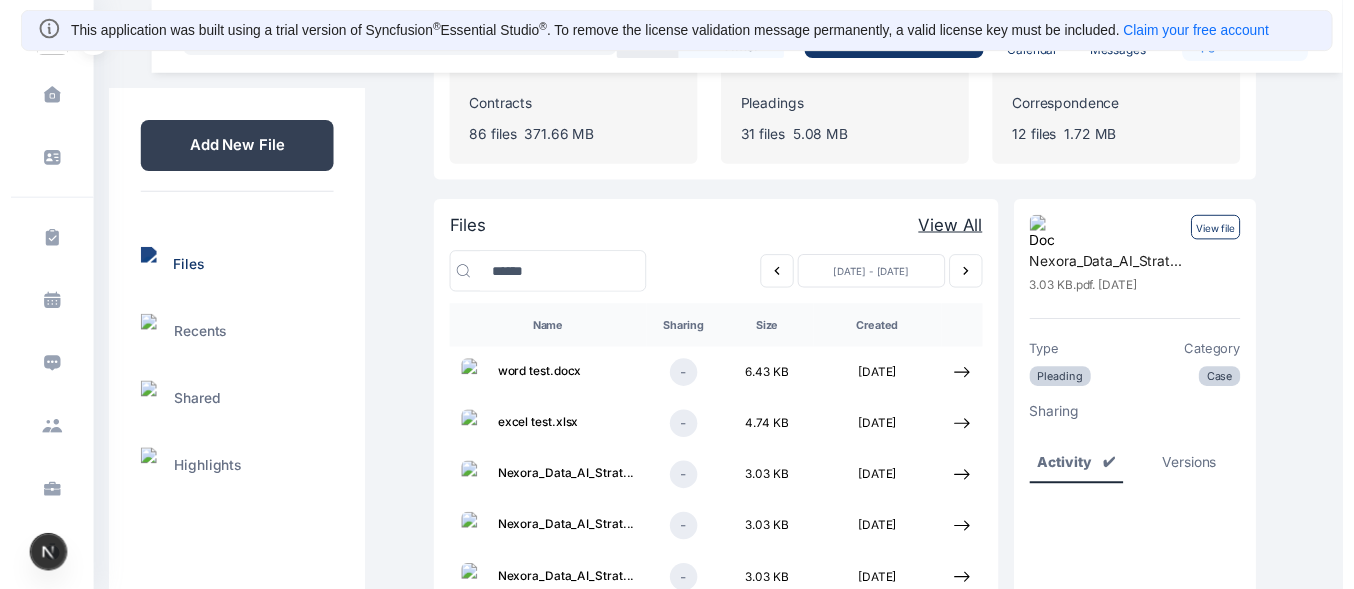 scroll, scrollTop: 0, scrollLeft: 0, axis: both 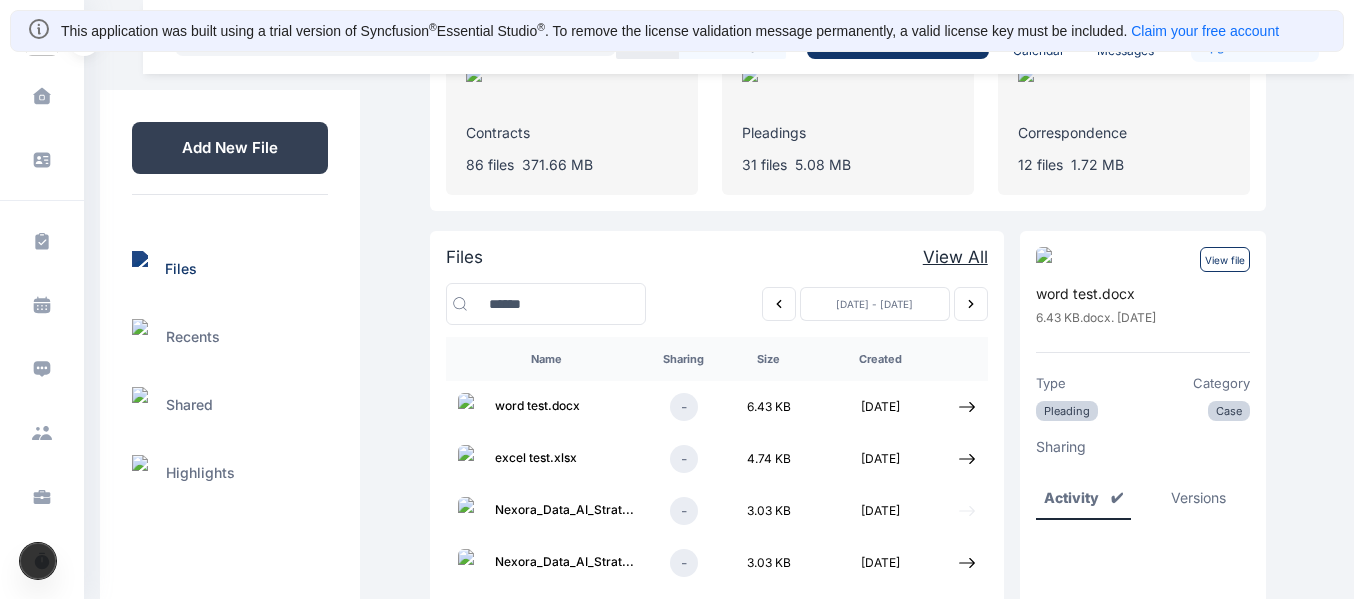 click 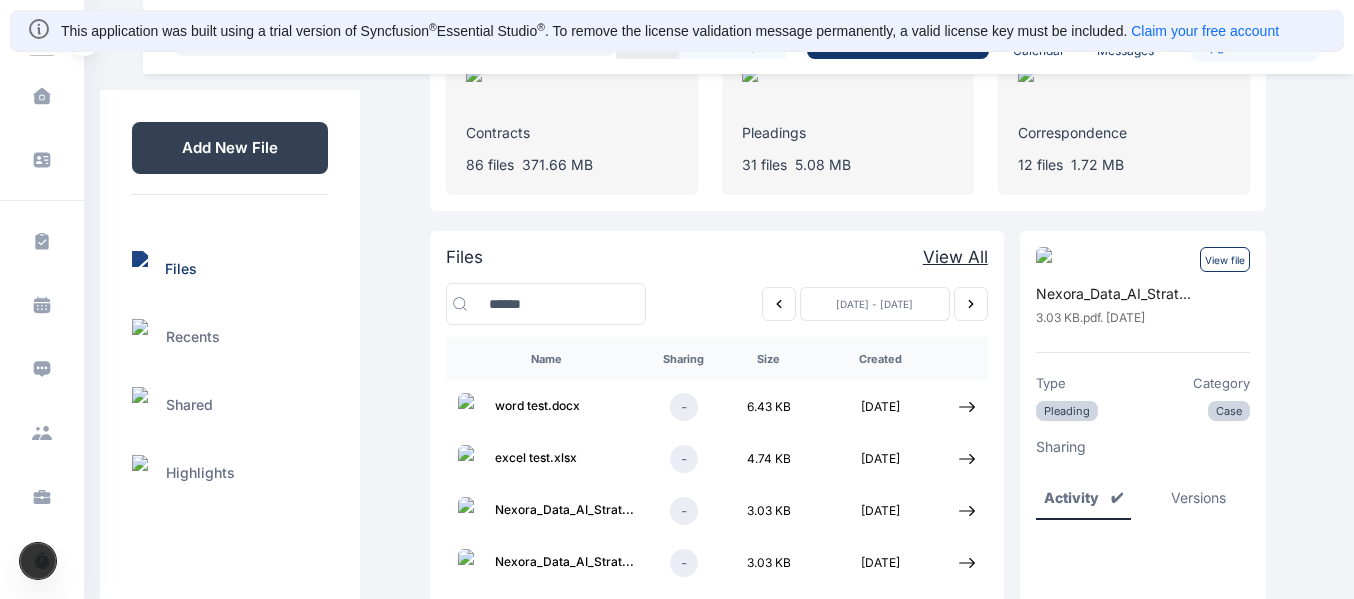 click on "View file" at bounding box center (1225, 259) 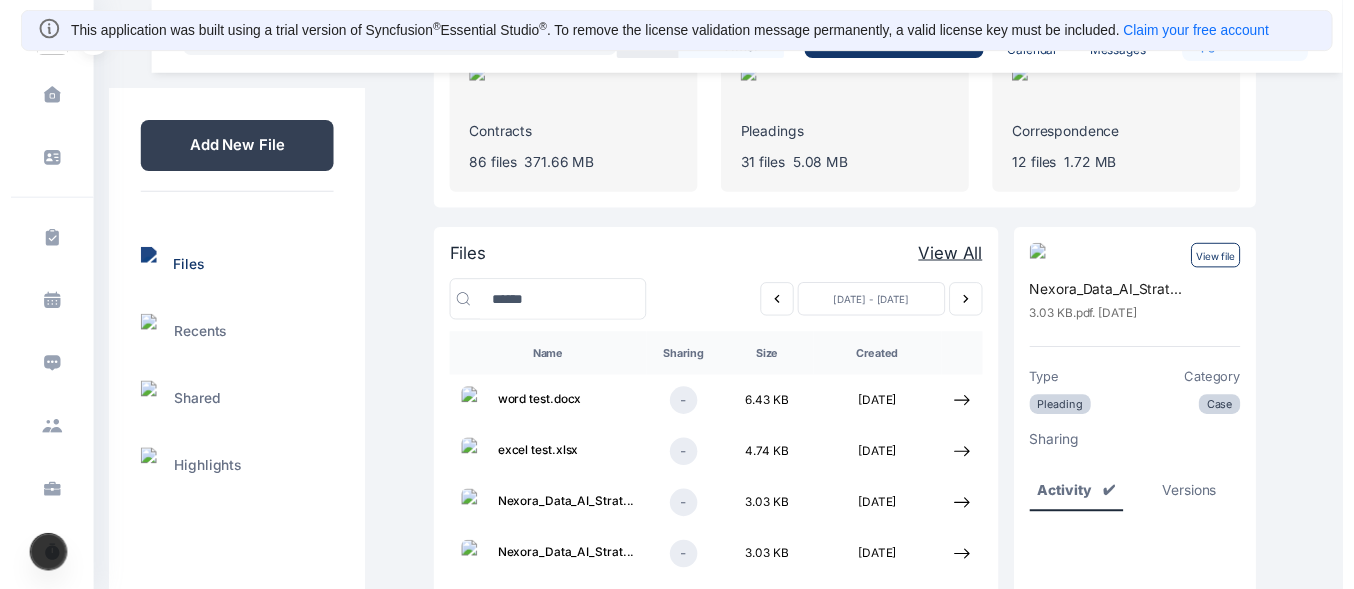 scroll, scrollTop: 0, scrollLeft: 0, axis: both 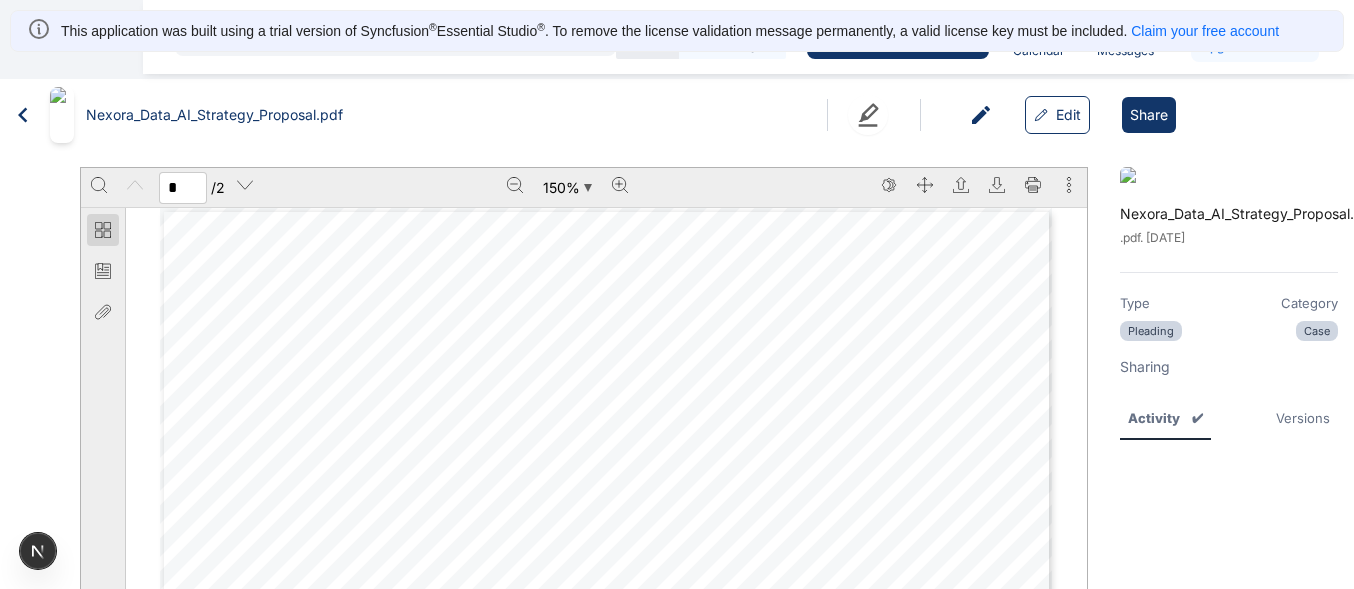 click 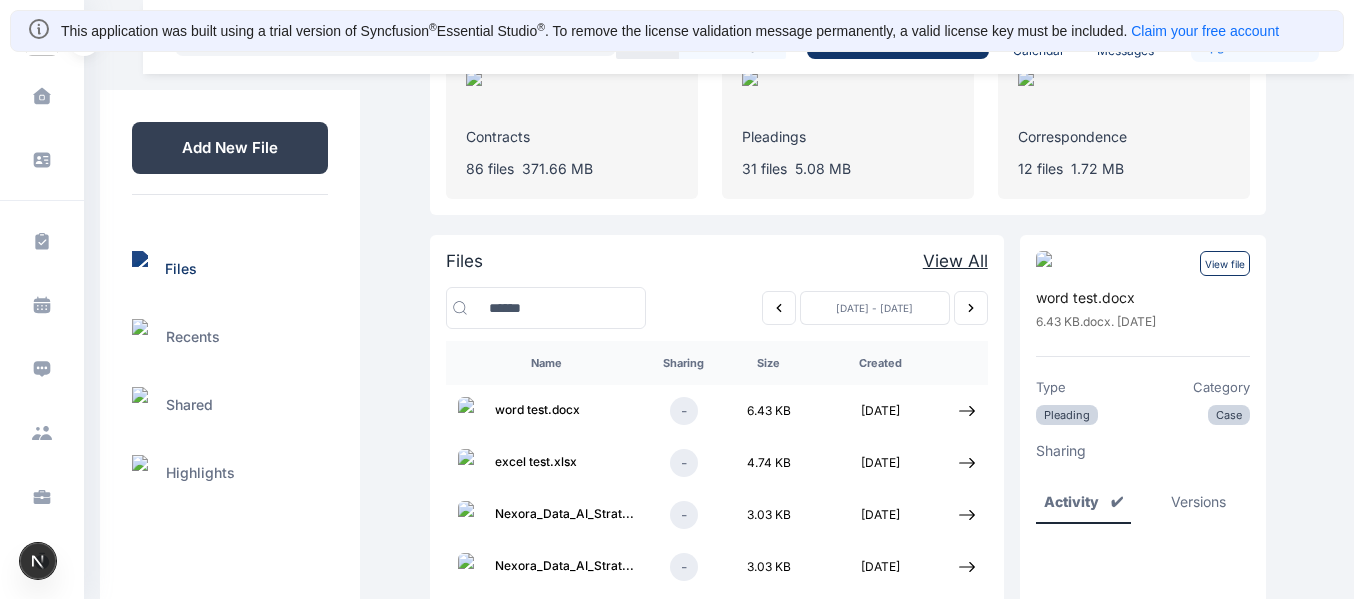 scroll, scrollTop: 126, scrollLeft: 0, axis: vertical 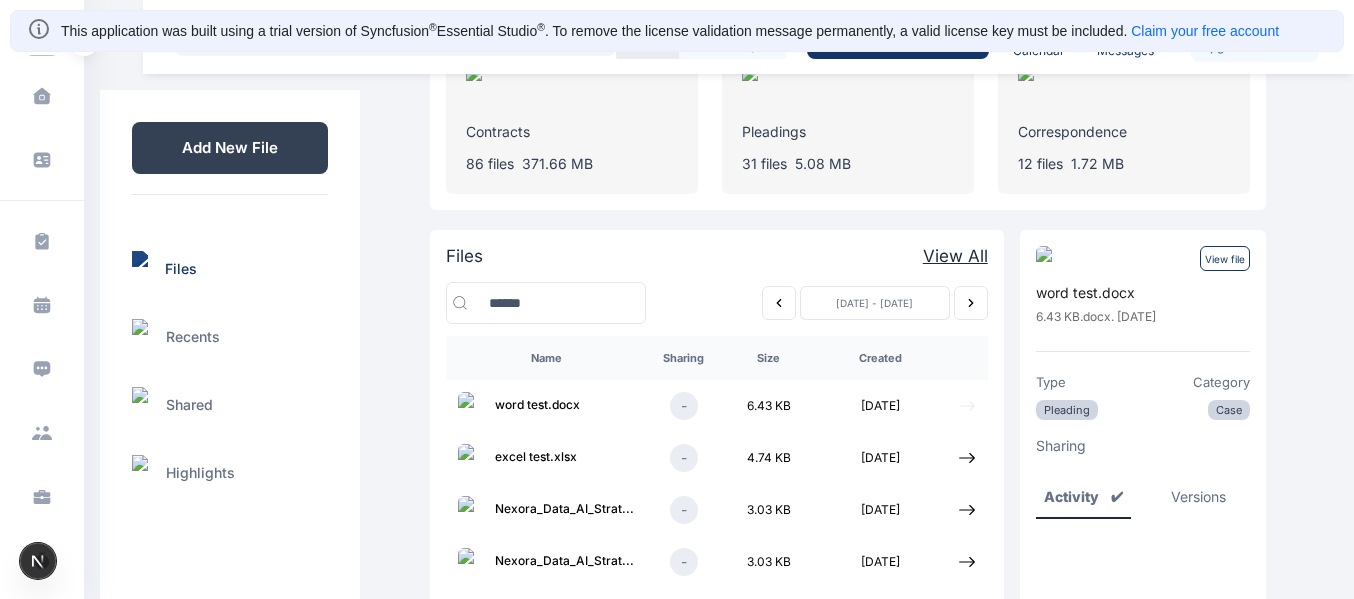 click 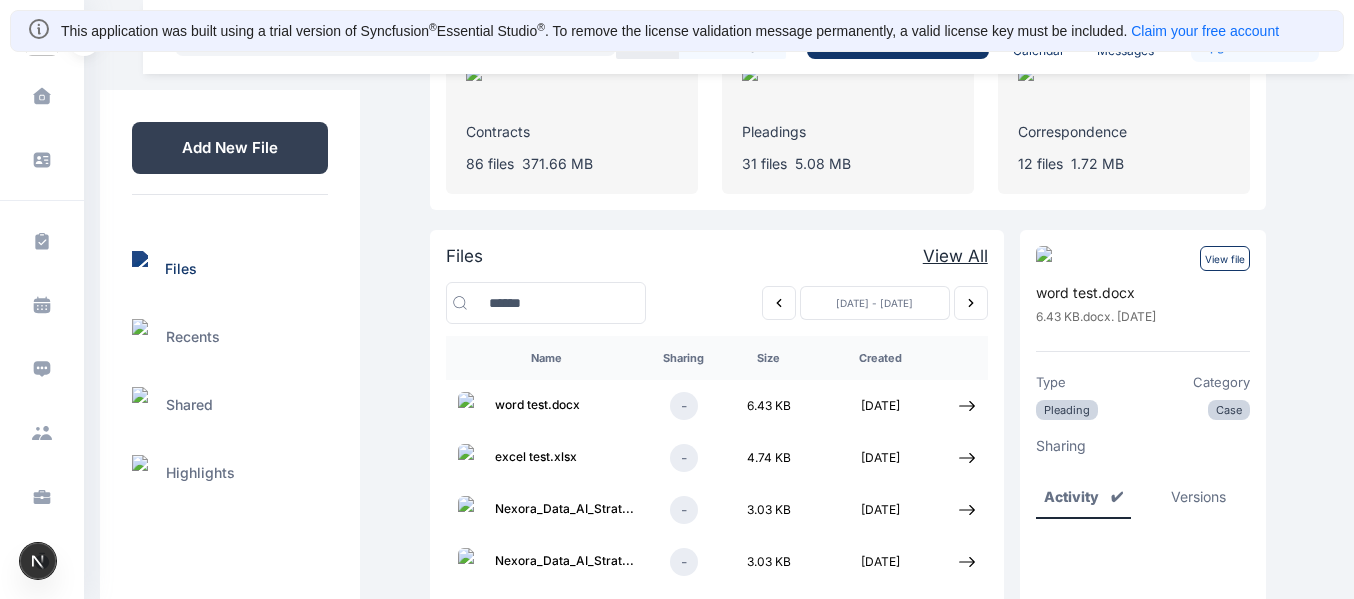 click on "View file" at bounding box center (1225, 258) 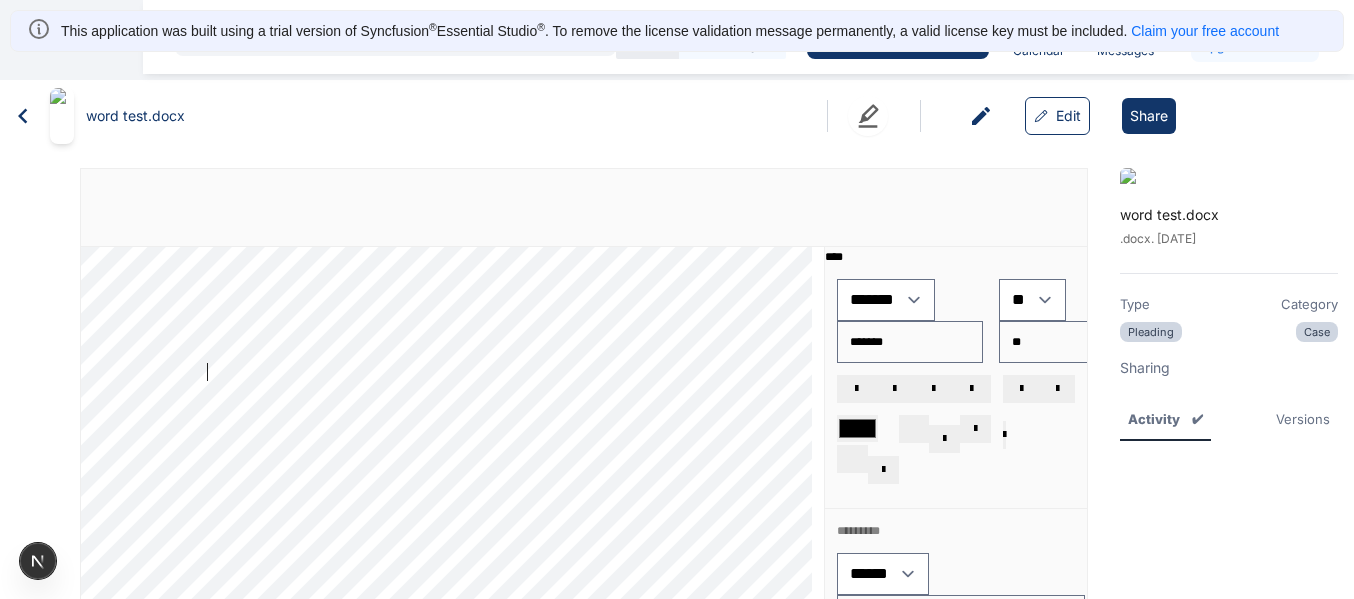 scroll, scrollTop: 0, scrollLeft: 0, axis: both 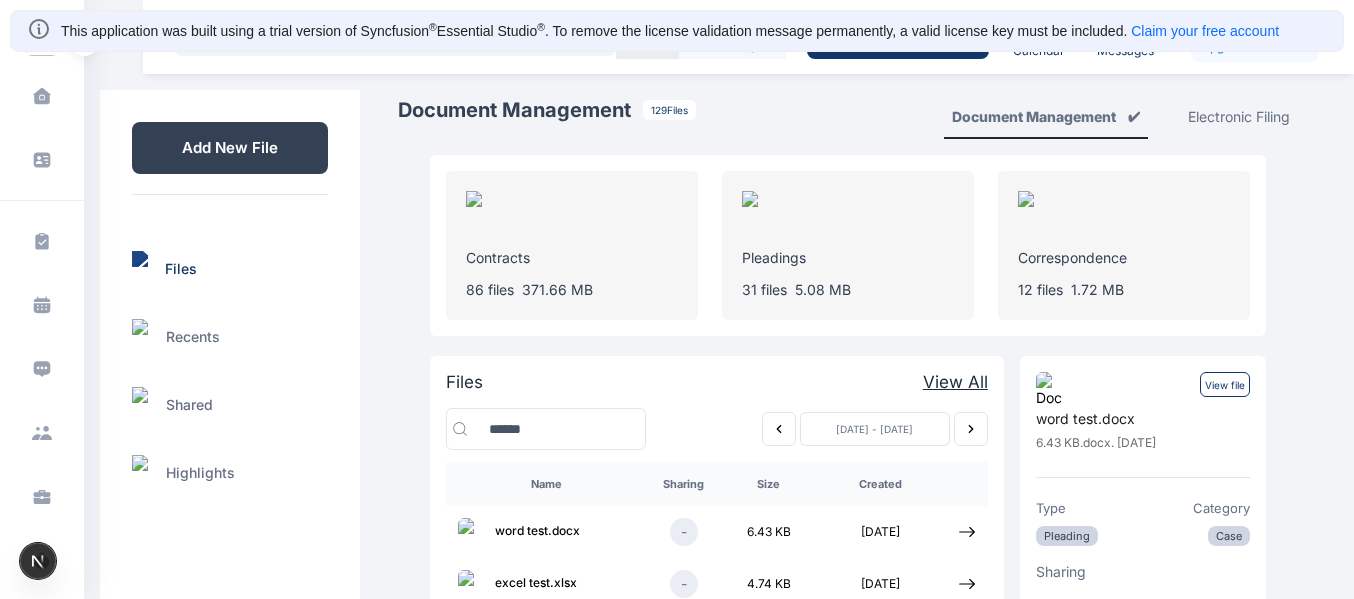 click on "View file" at bounding box center (1225, 384) 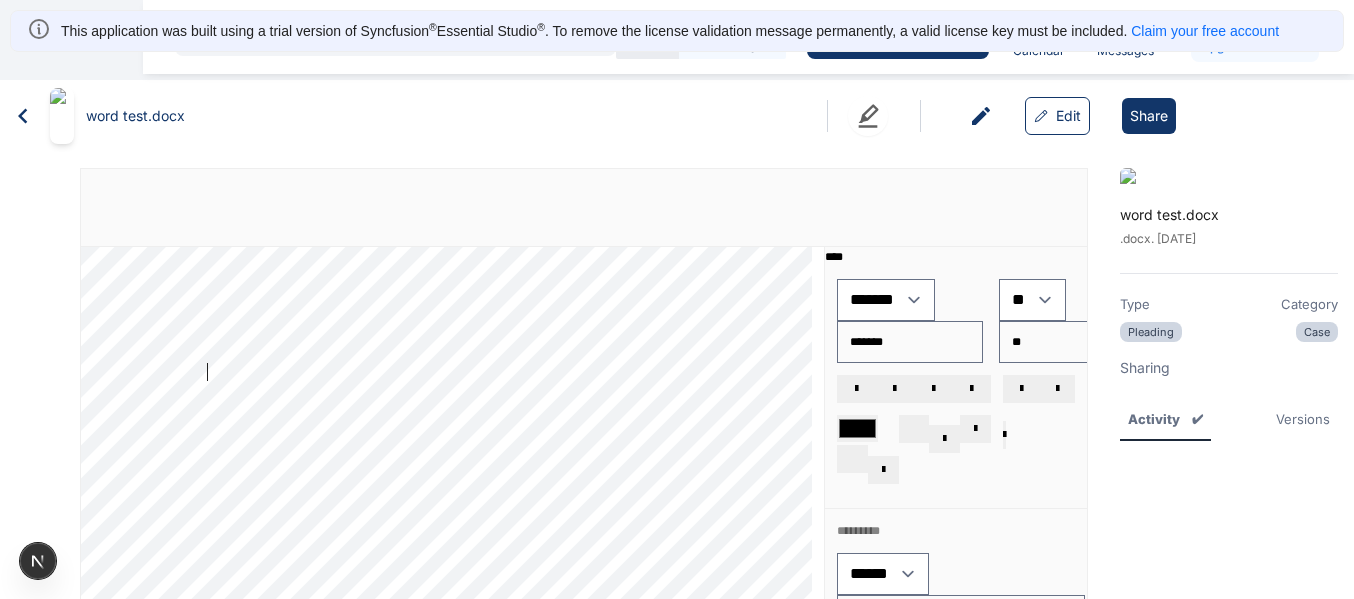 scroll, scrollTop: 0, scrollLeft: 0, axis: both 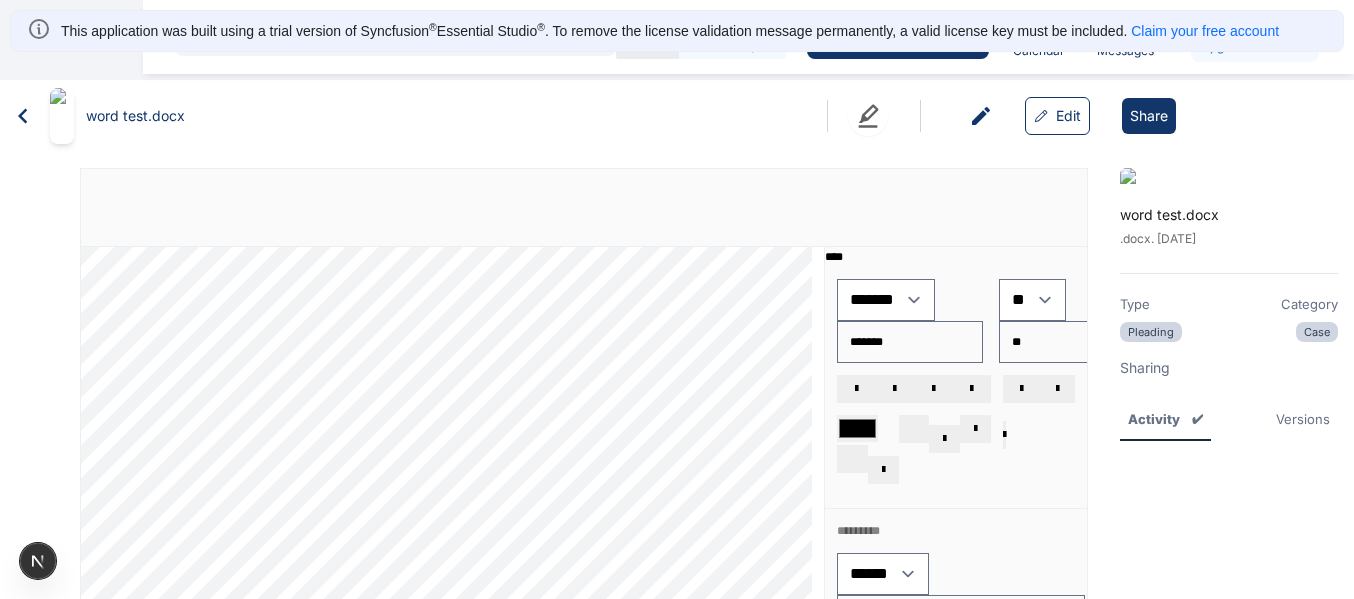 click 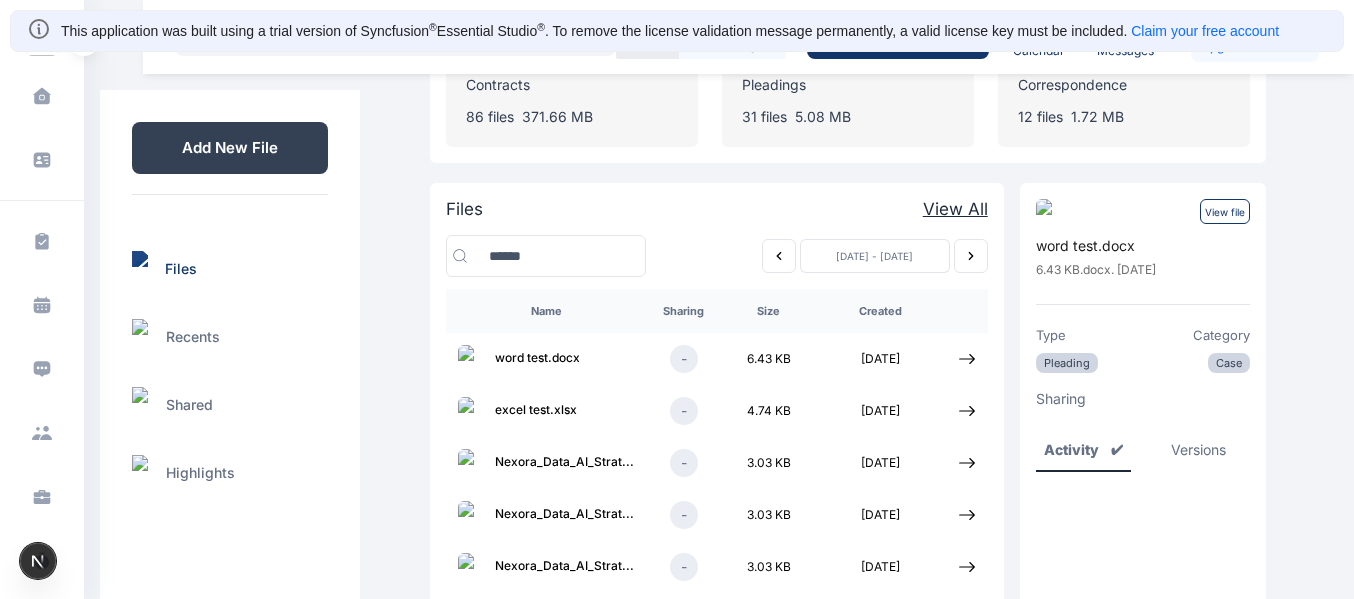 scroll, scrollTop: 174, scrollLeft: 0, axis: vertical 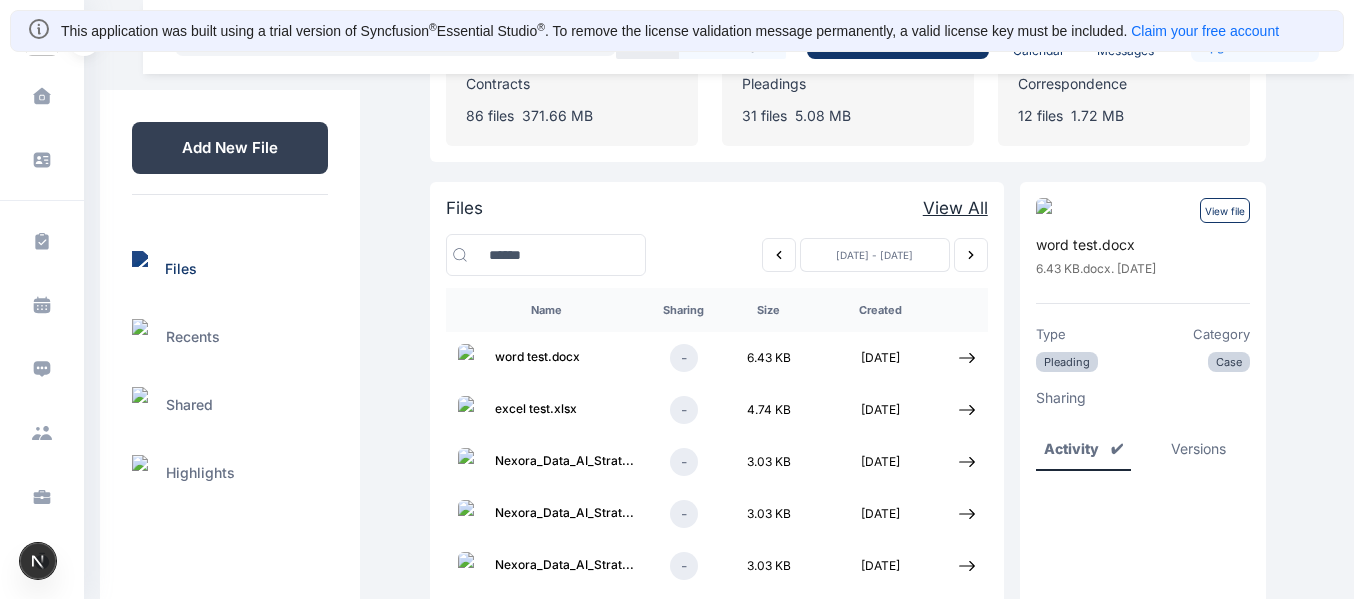 click at bounding box center (967, 410) 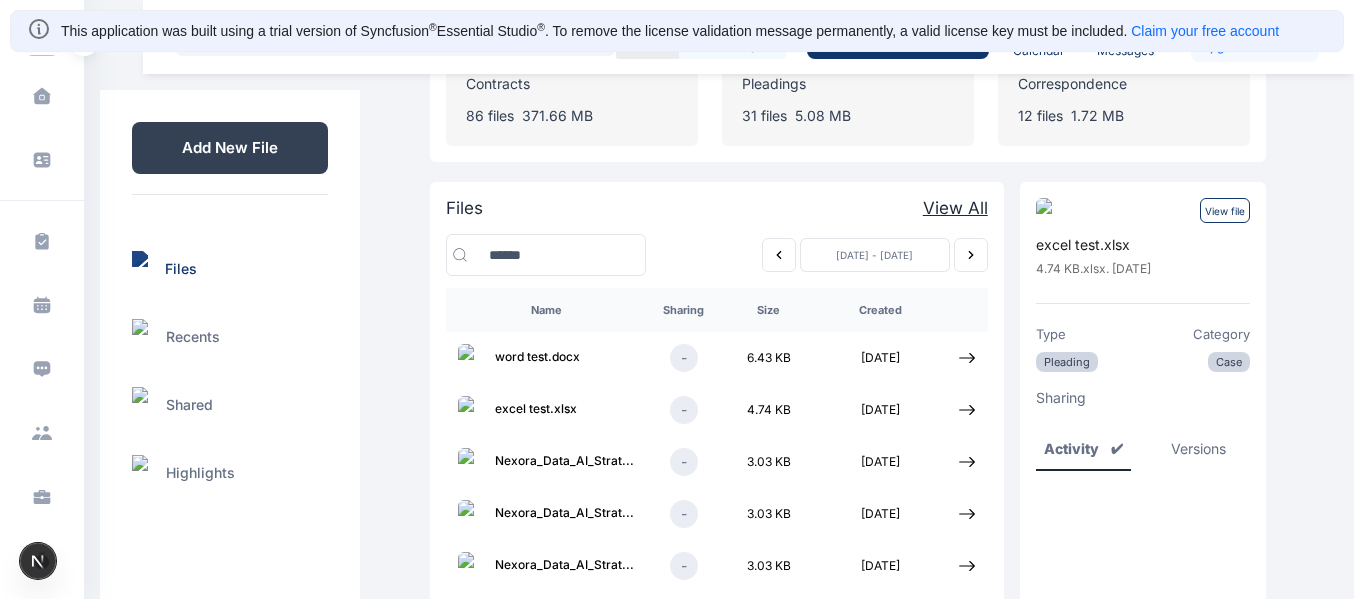 click on "View file" at bounding box center [1225, 210] 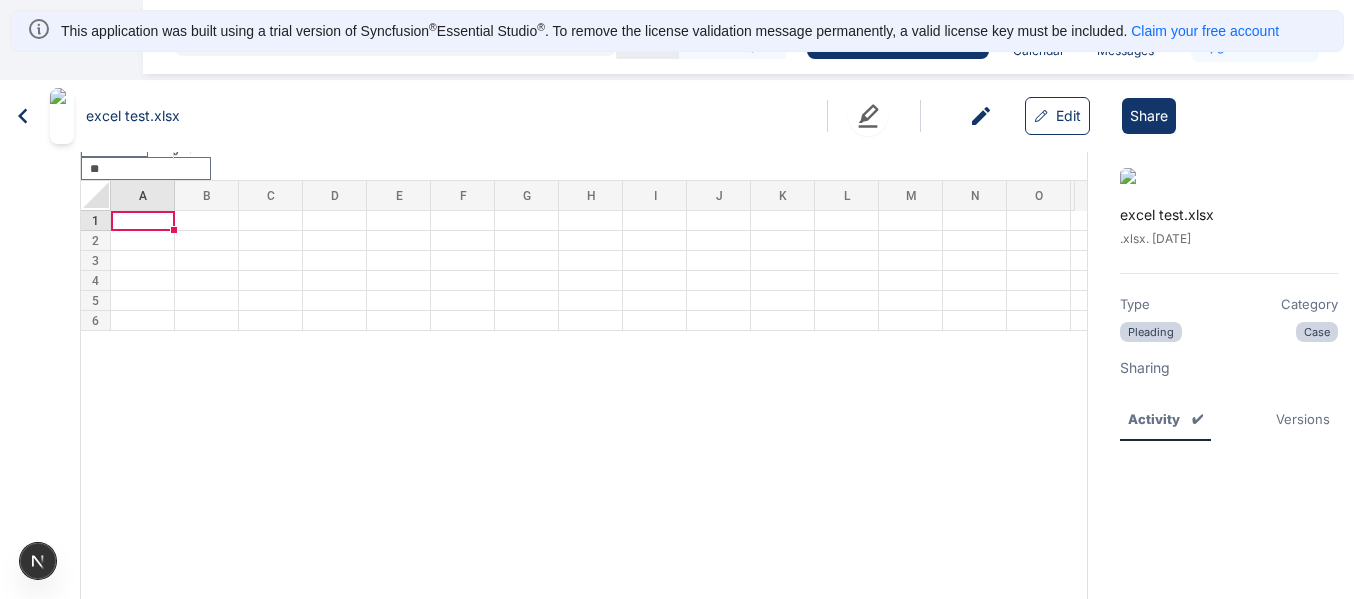 scroll, scrollTop: 911, scrollLeft: 0, axis: vertical 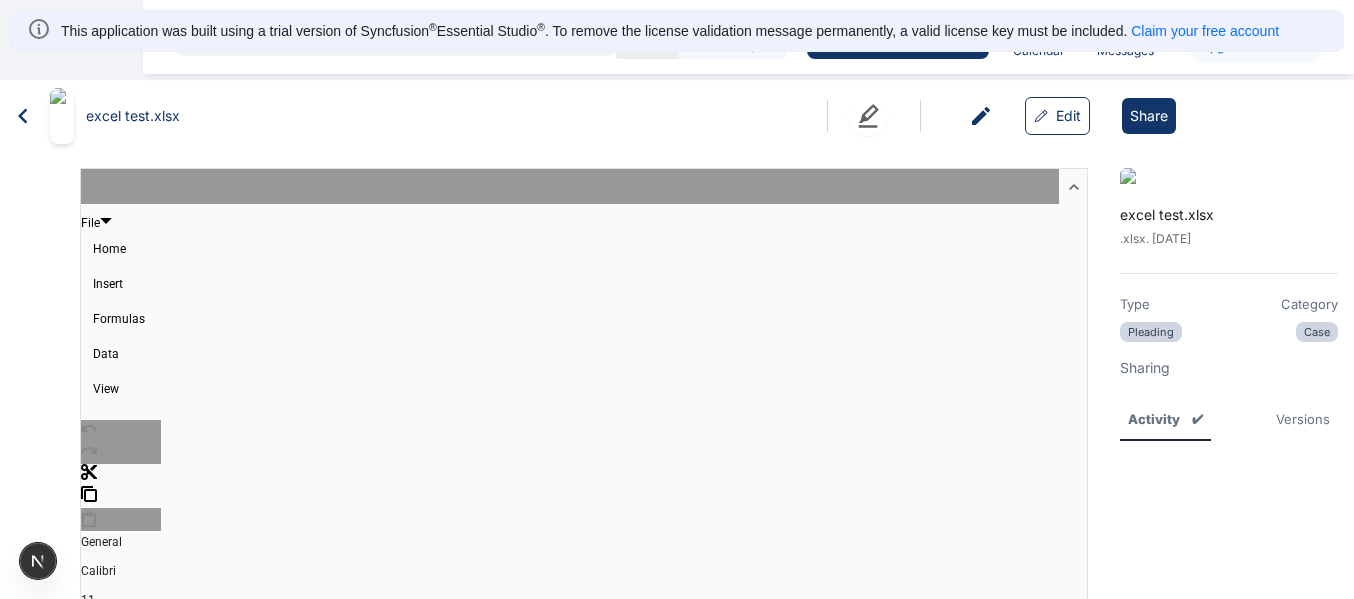 click 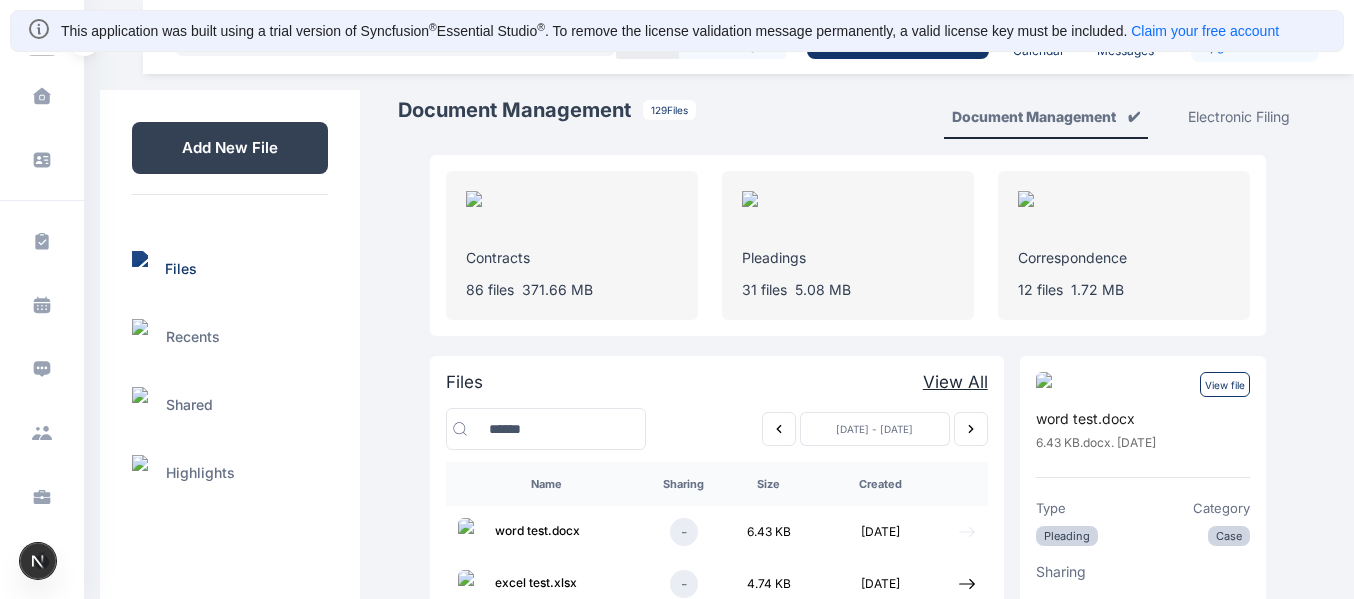 click 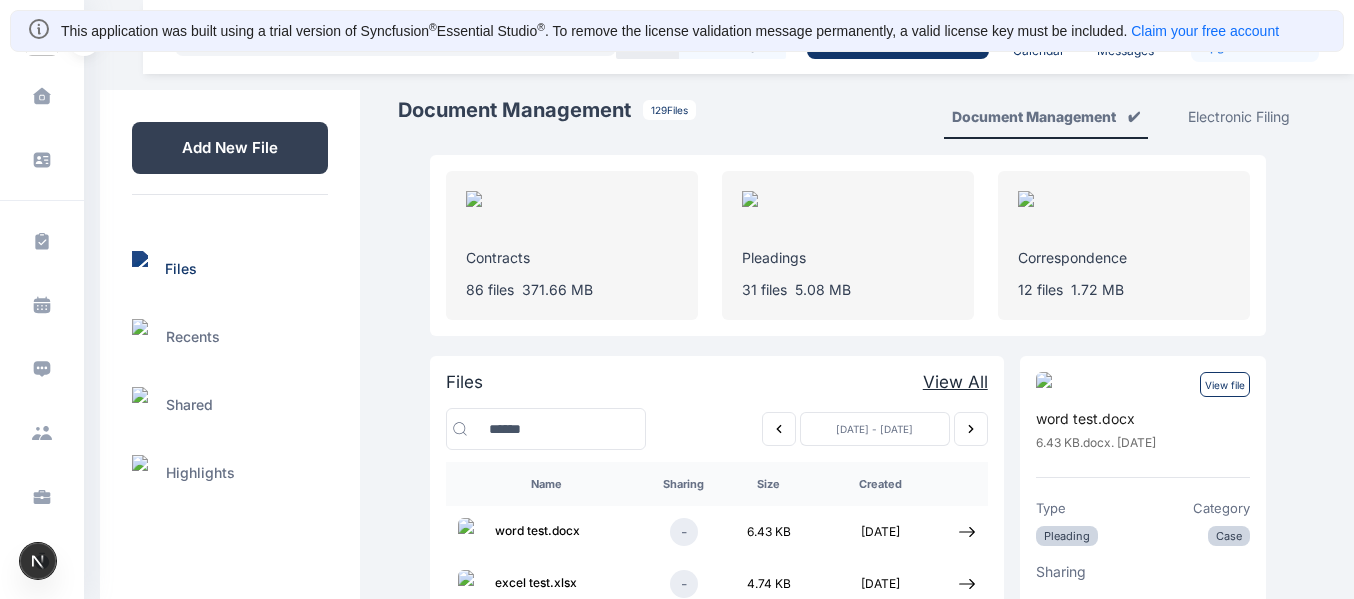 click on "View file" at bounding box center [1225, 384] 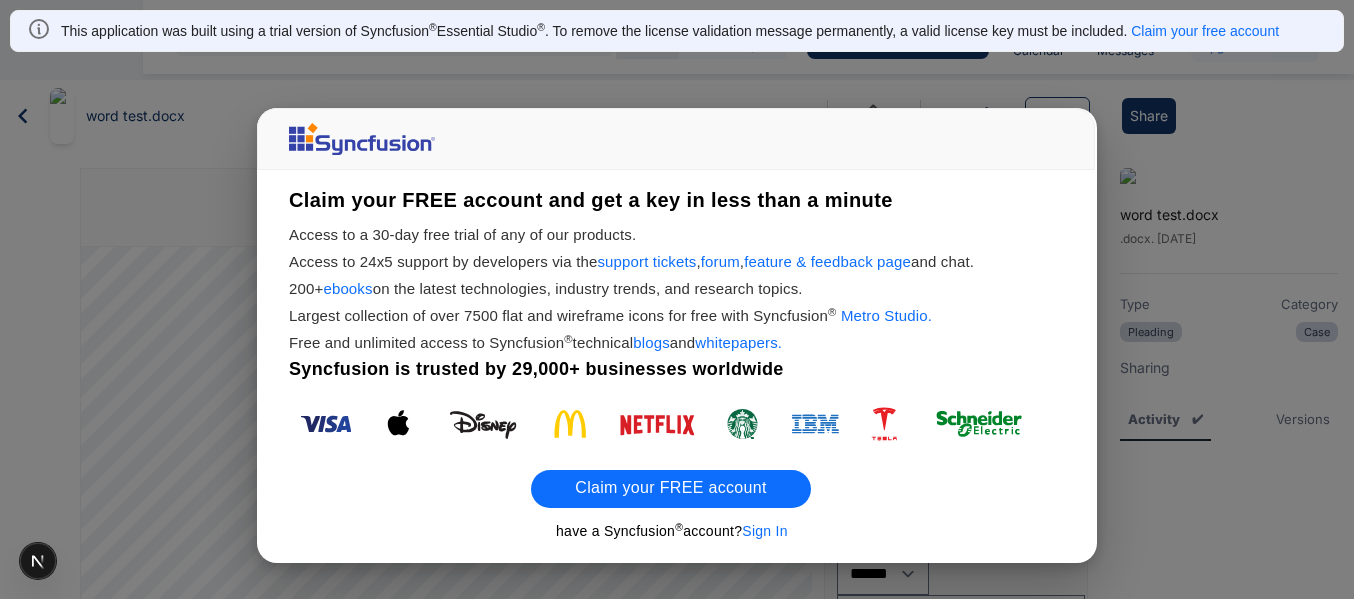 click on "Claim your FREE account and get a key in less than a minute
Access to a 30-day free trial of any of our products.
Access to 24x5 support by developers via the  support tickets ,  forum ,  feature & feedback page  and chat.
200+  ebooks  on the latest technologies, industry trends, and research topics.
Largest collection of over 7500 flat and wireframe icons for free with Syncfusion ®   Metro Studio.
Free and unlimited access to Syncfusion ®  technical  blogs  and  whitepapers.
Syncfusion is trusted by 29,000+ businesses worldwide
Claim your FREE account
have a Syncfusion ®  account?  Sign In" at bounding box center (677, 299) 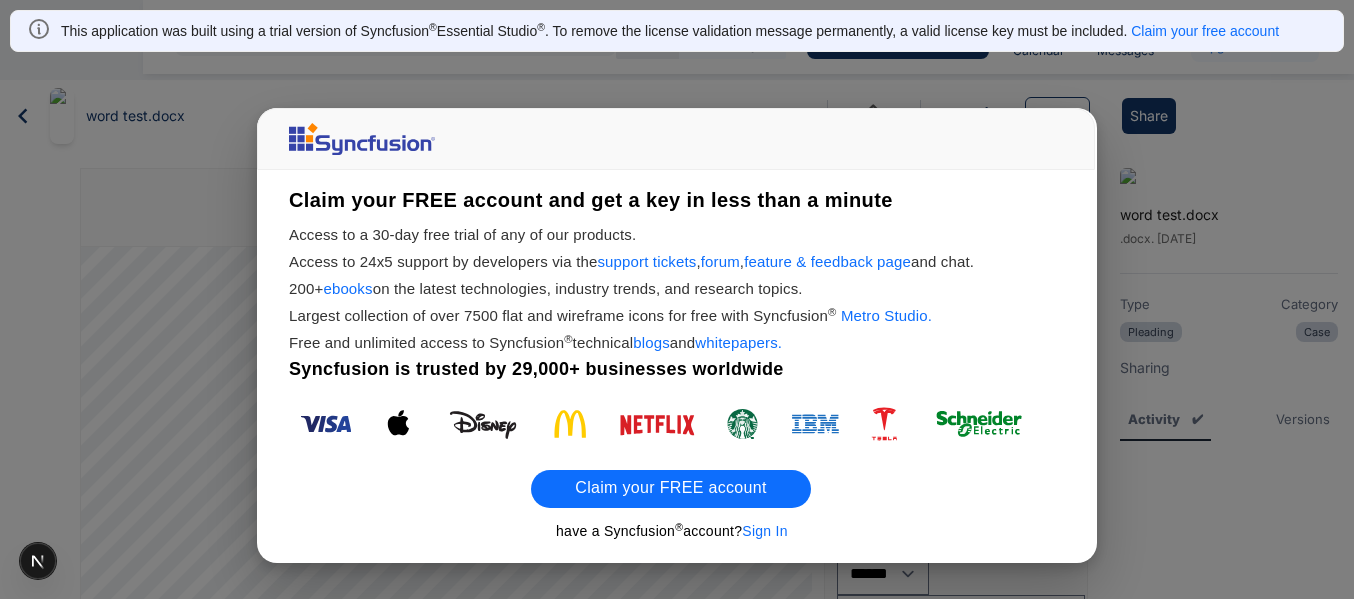 click on "Claim your FREE account" at bounding box center [671, 489] 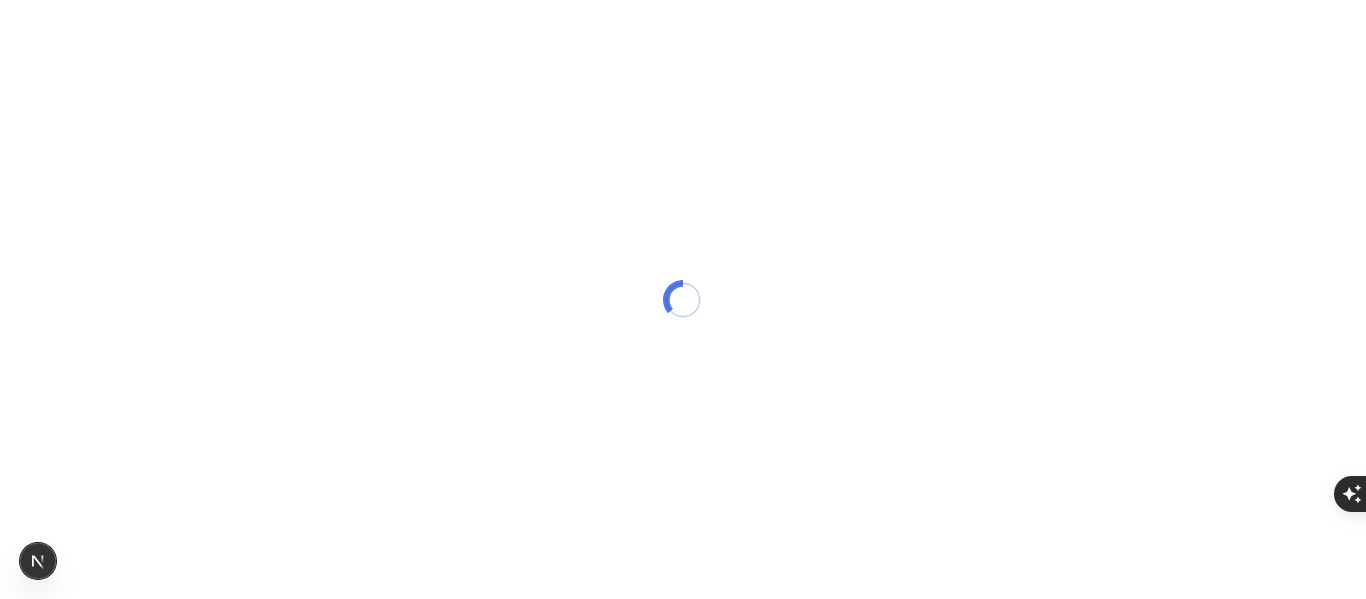 scroll, scrollTop: 0, scrollLeft: 0, axis: both 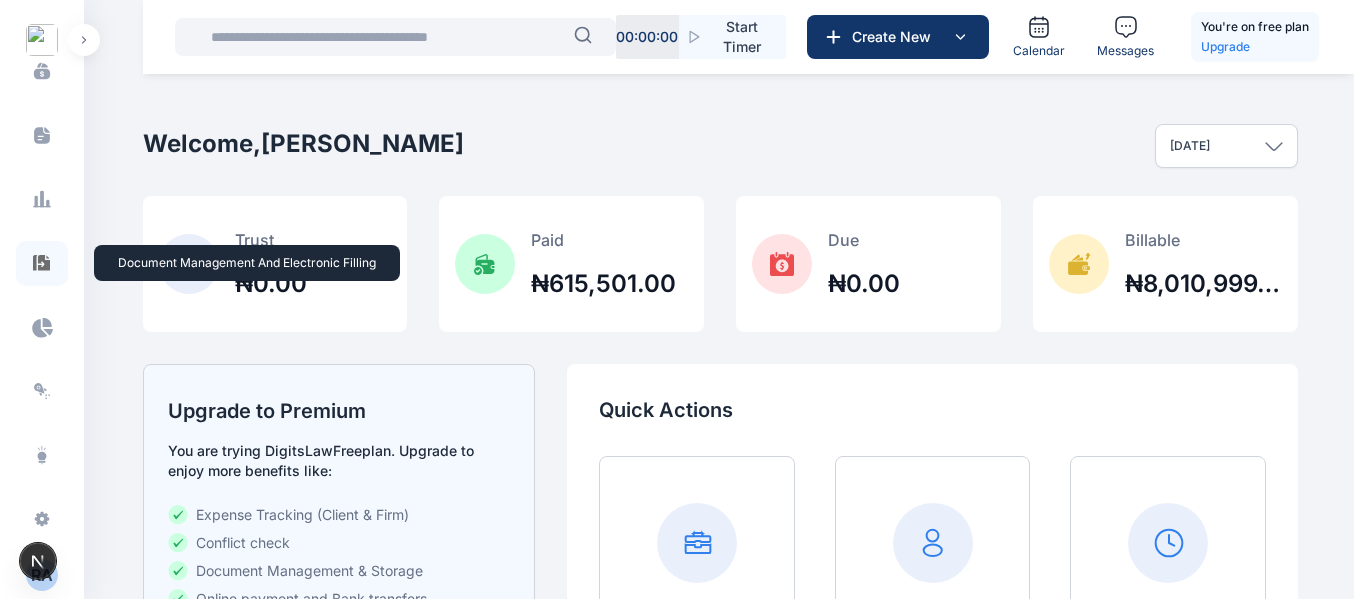 click 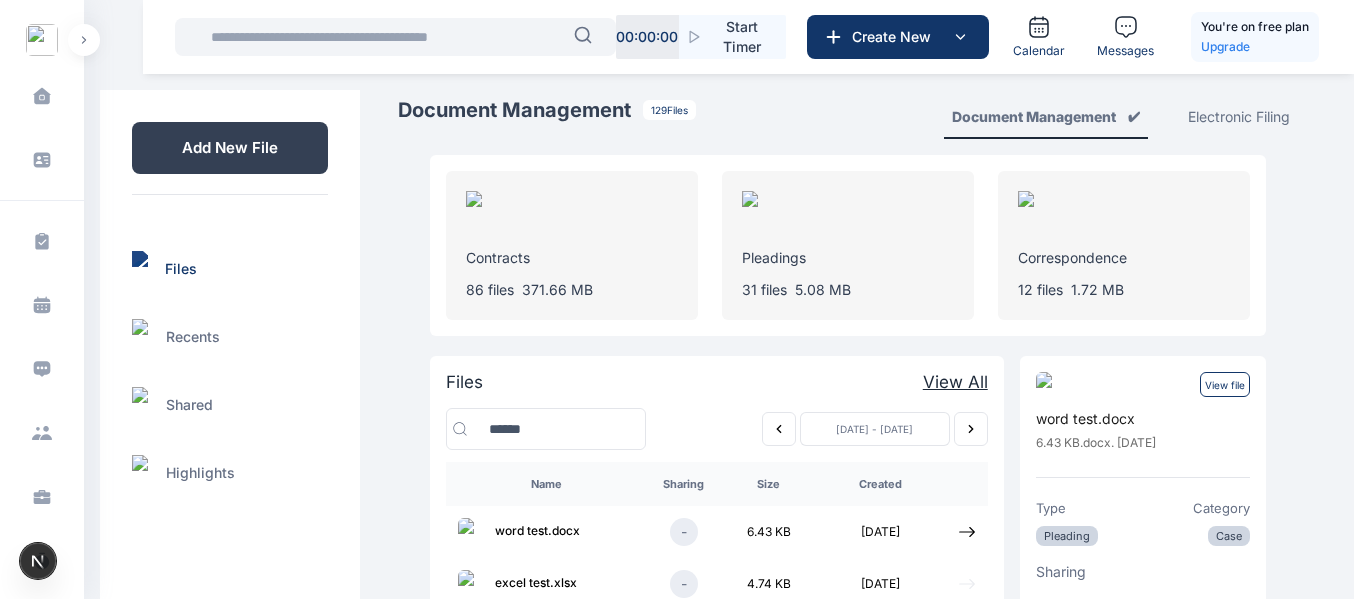 click 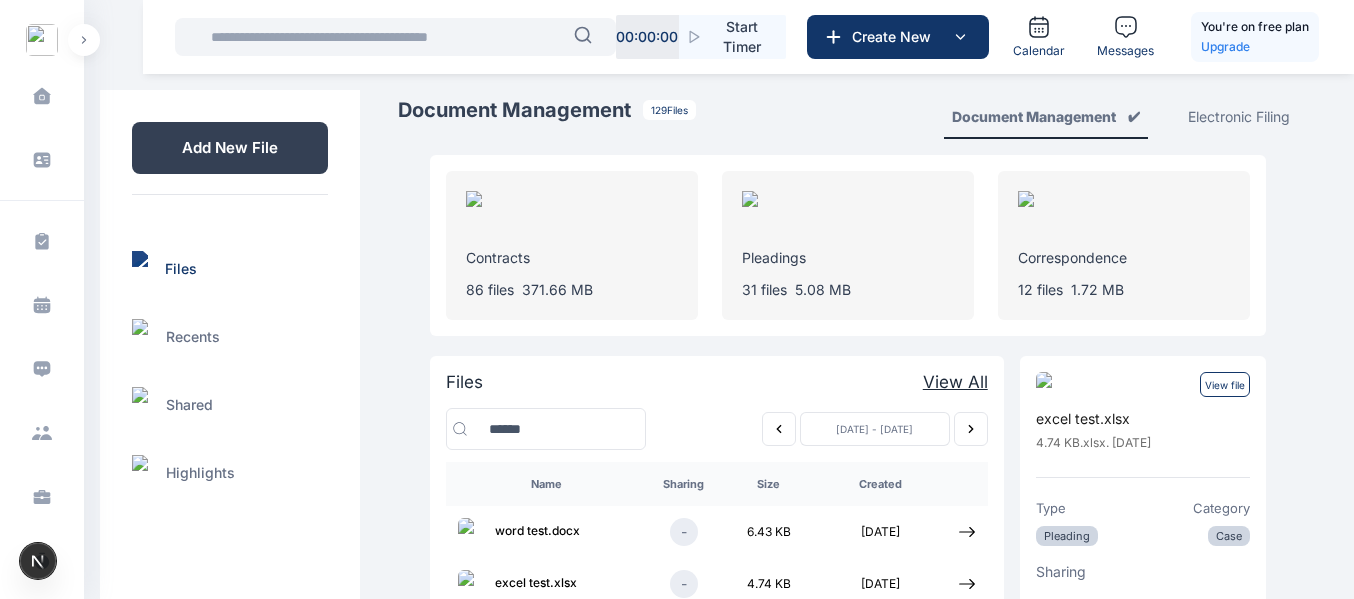 click on "View file" at bounding box center (1225, 384) 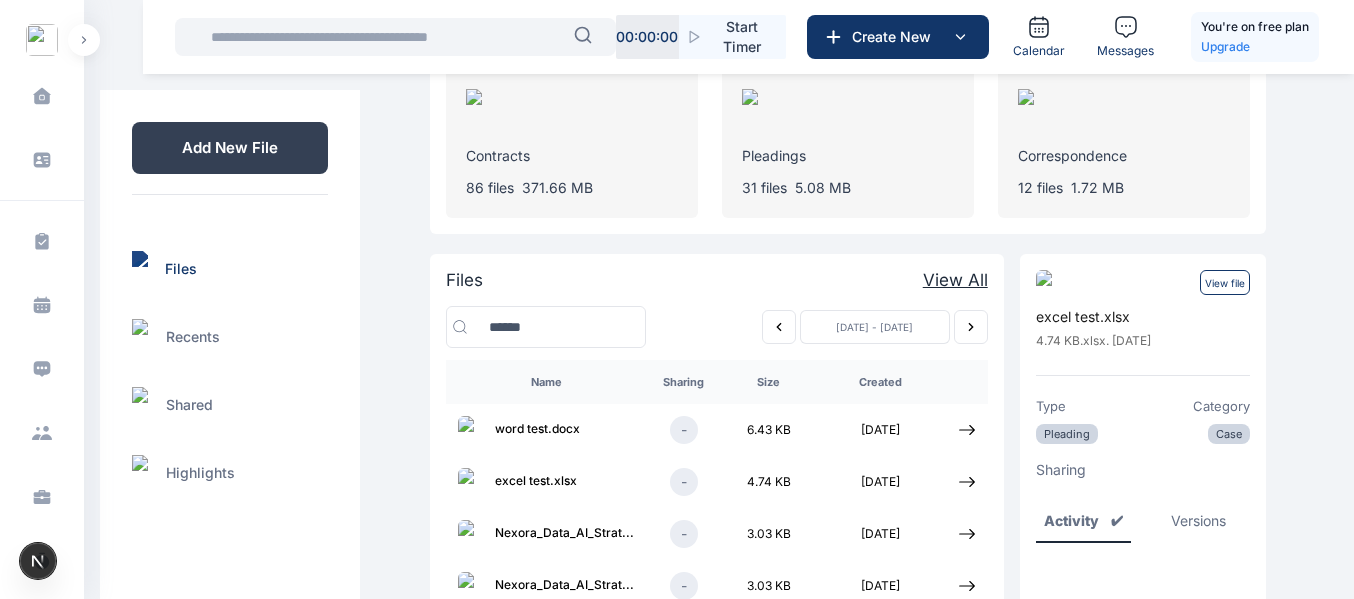 scroll, scrollTop: 0, scrollLeft: 0, axis: both 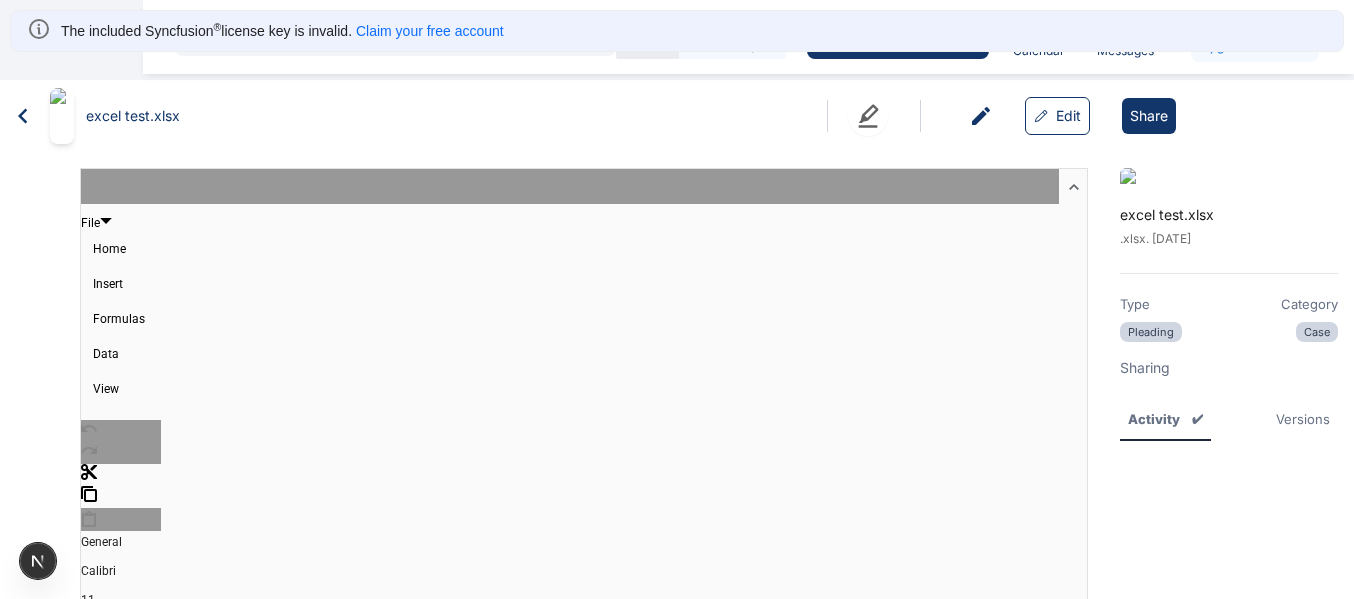 click 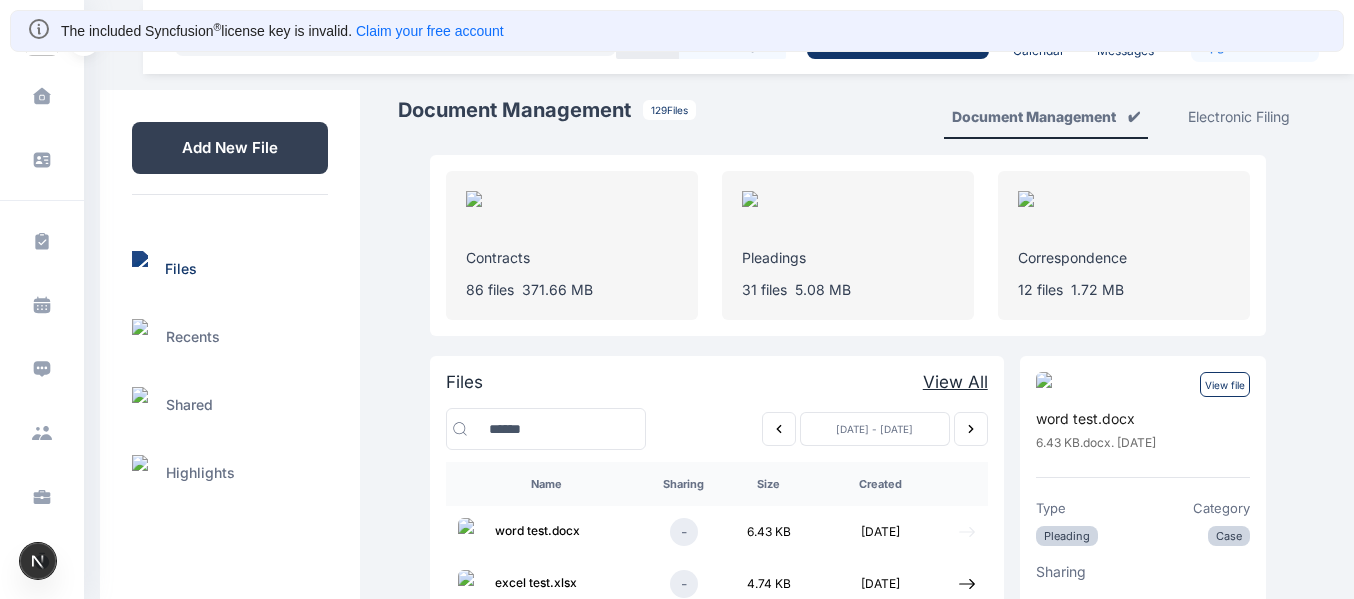 click 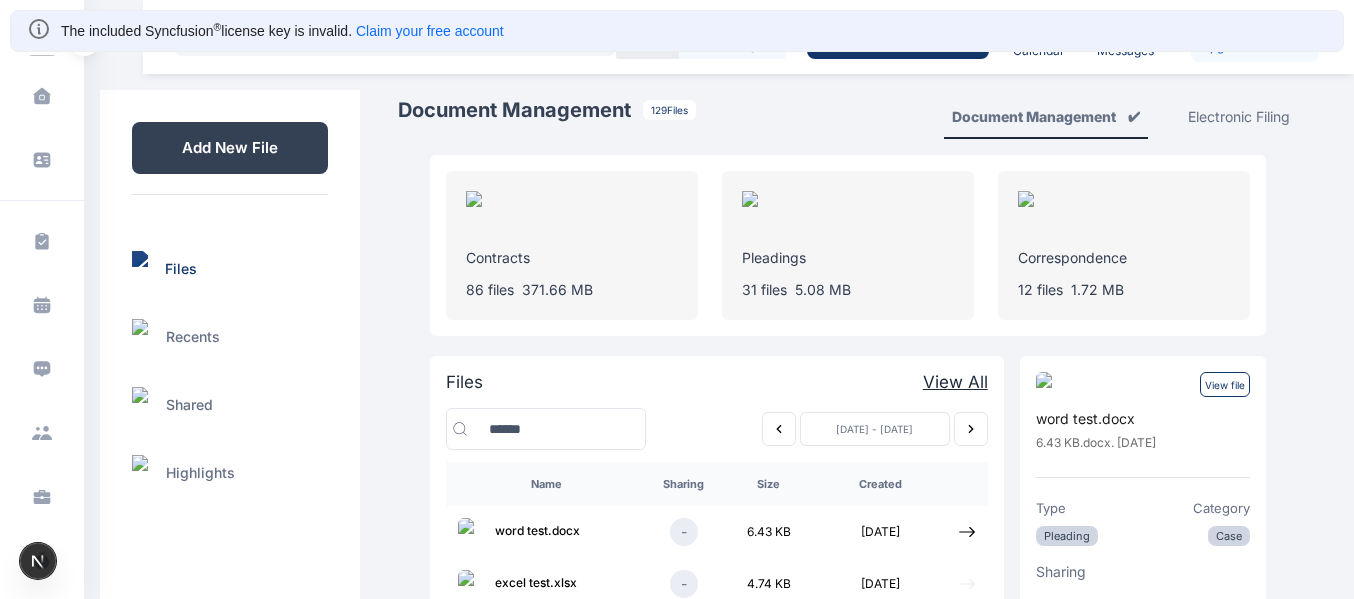 click 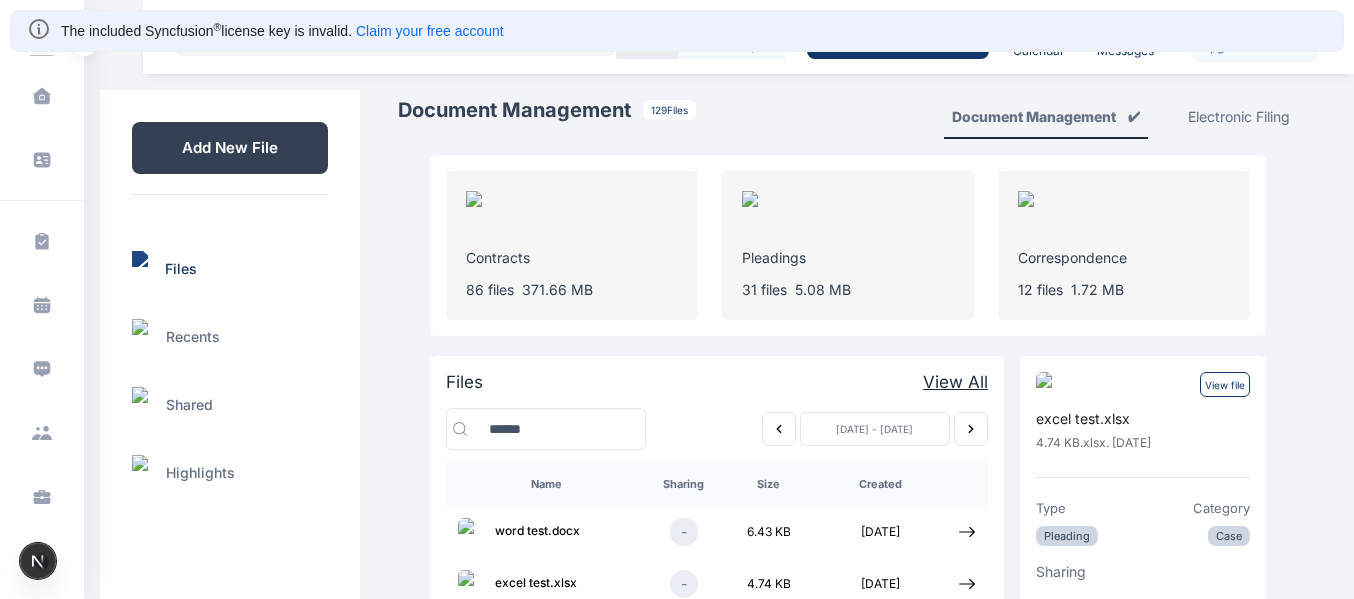click on "View file" at bounding box center (1225, 384) 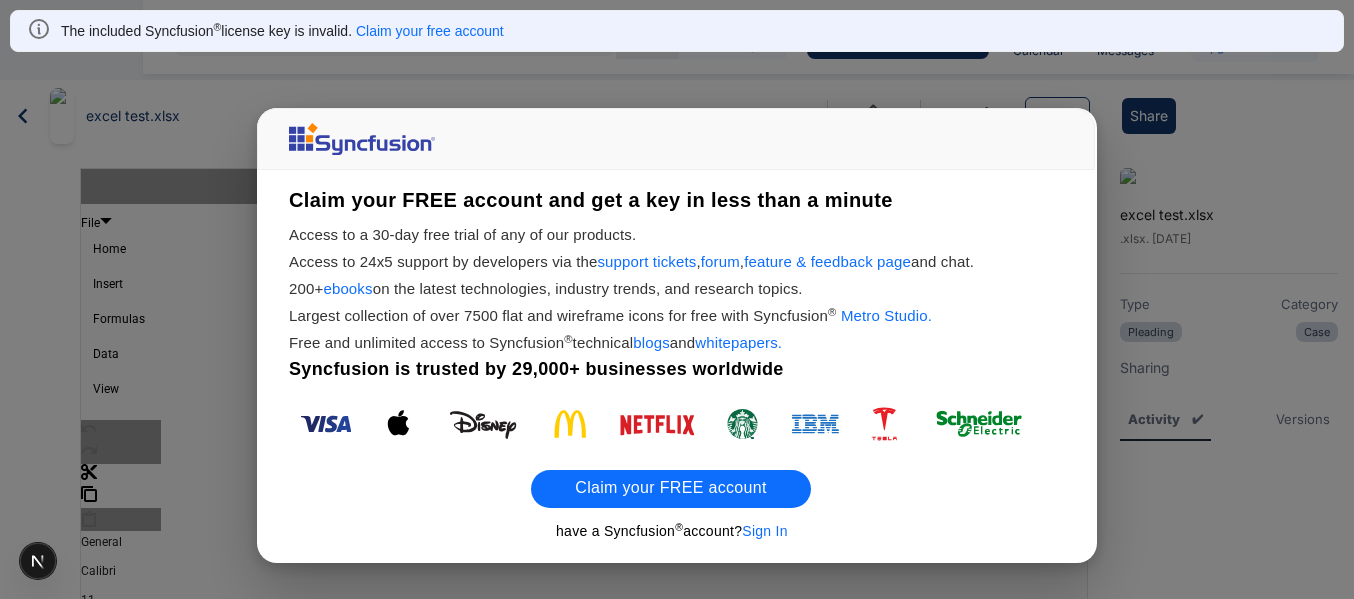 click on "Claim your FREE account" at bounding box center [671, 489] 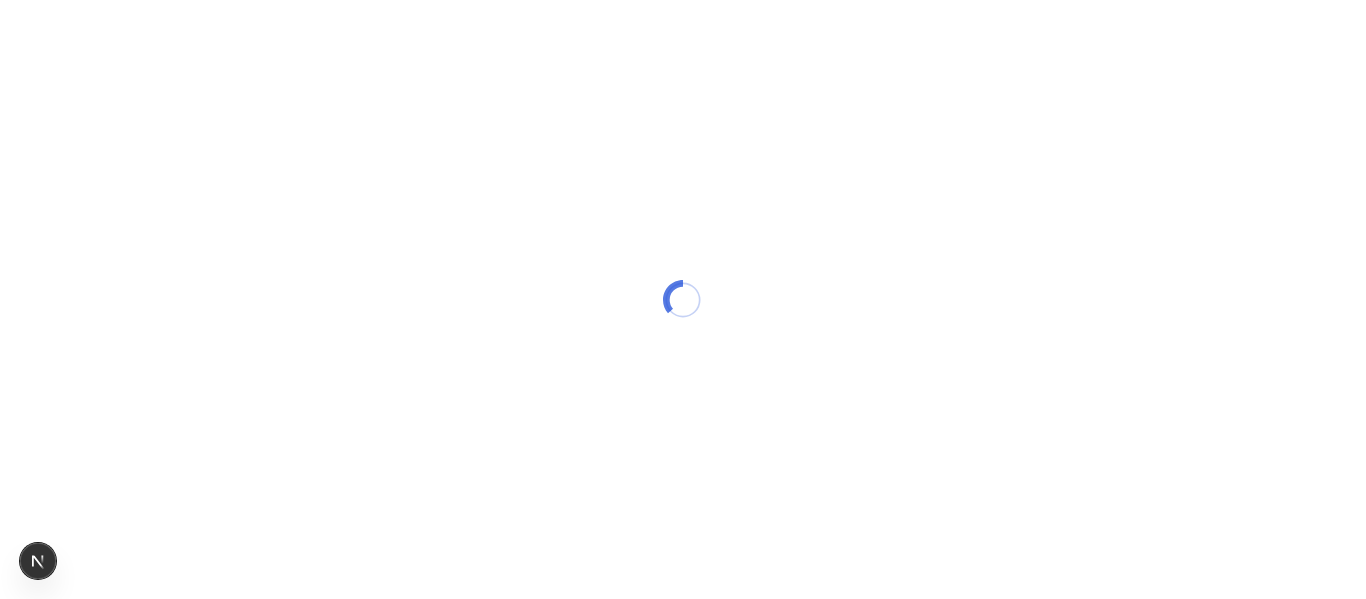 scroll, scrollTop: 0, scrollLeft: 0, axis: both 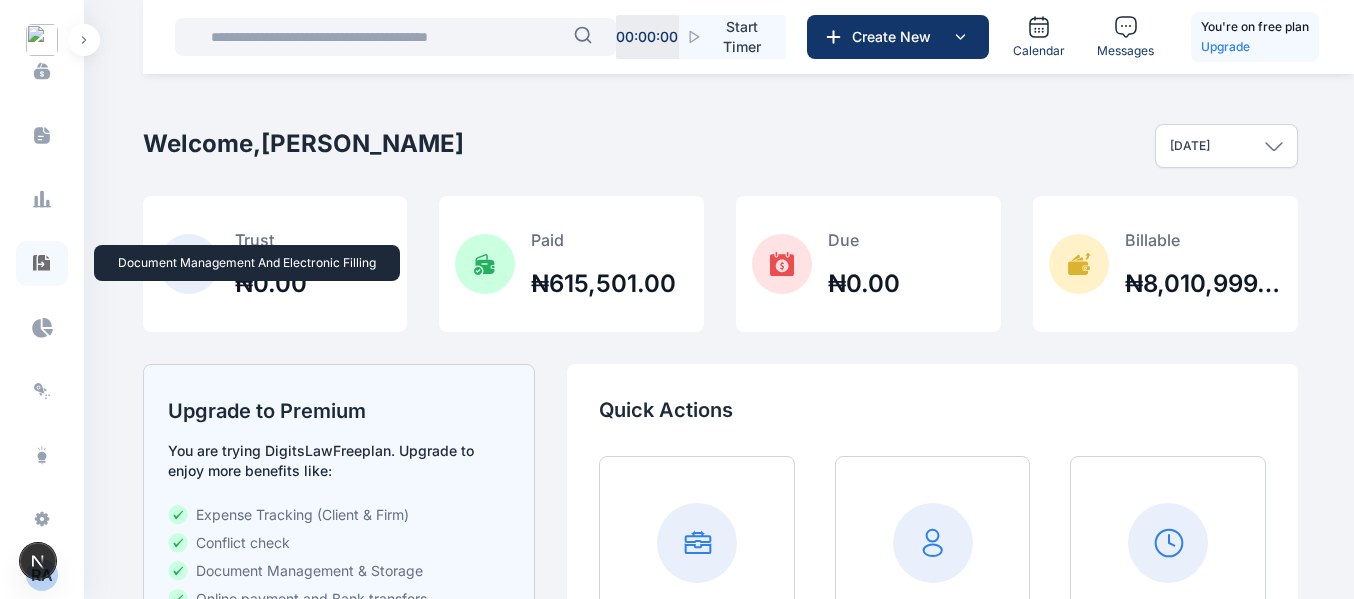 click 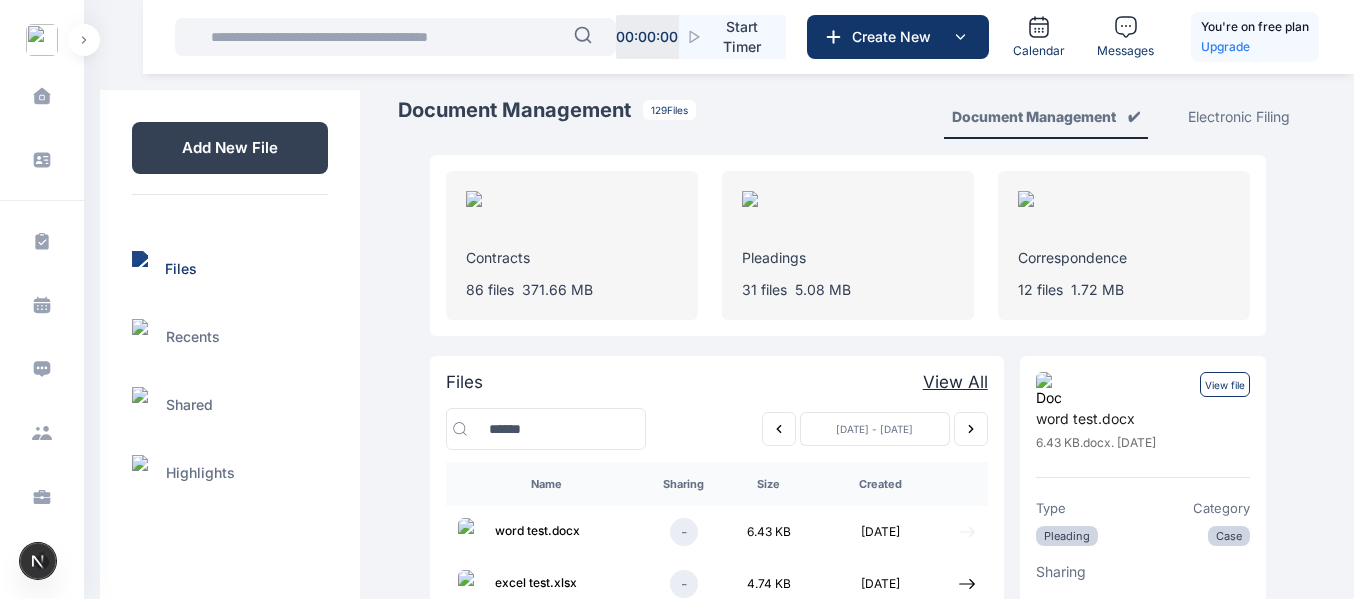click 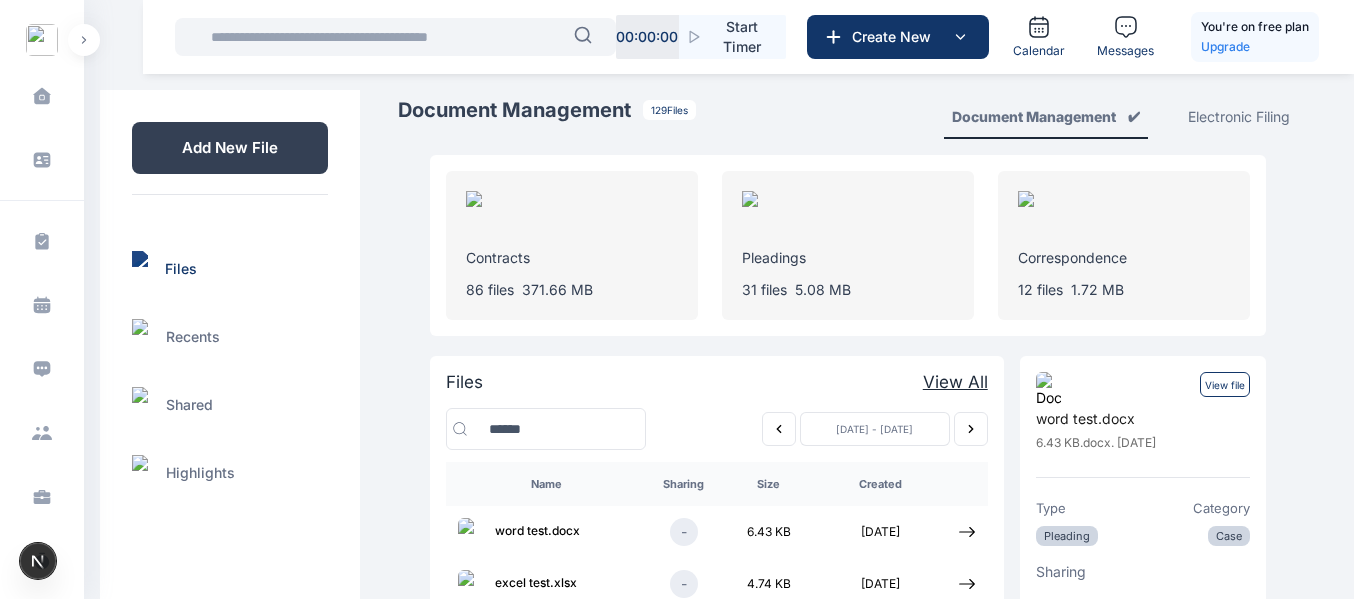 click on "View file" at bounding box center (1225, 384) 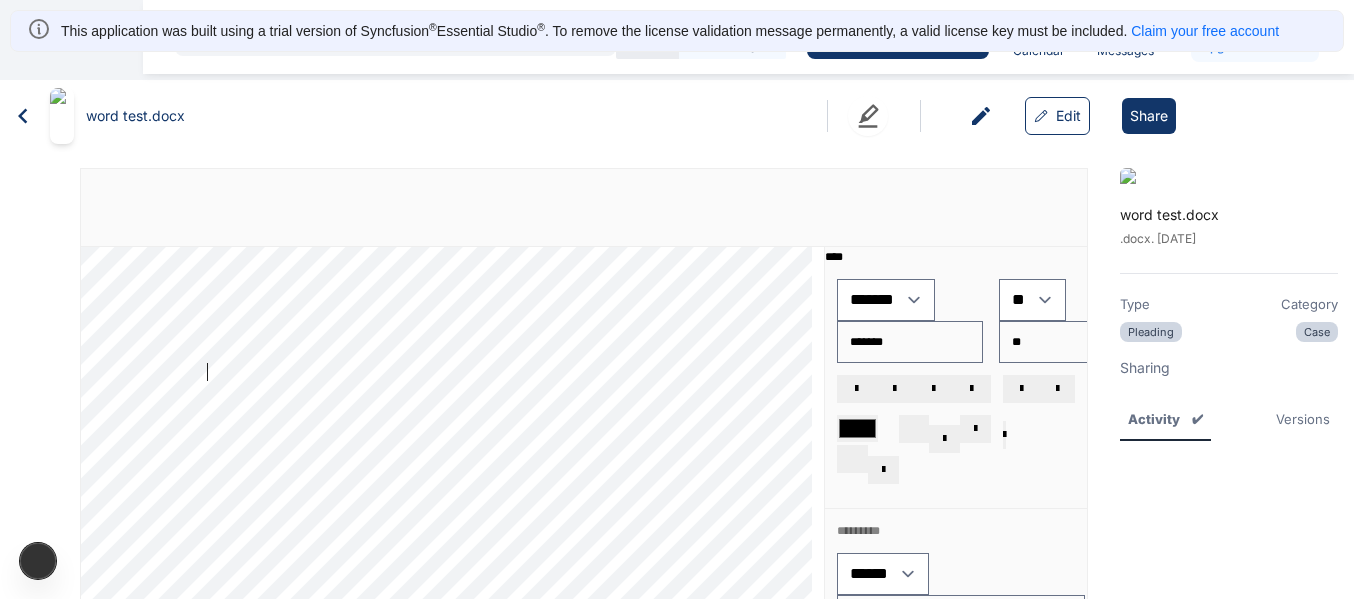 scroll, scrollTop: 0, scrollLeft: 0, axis: both 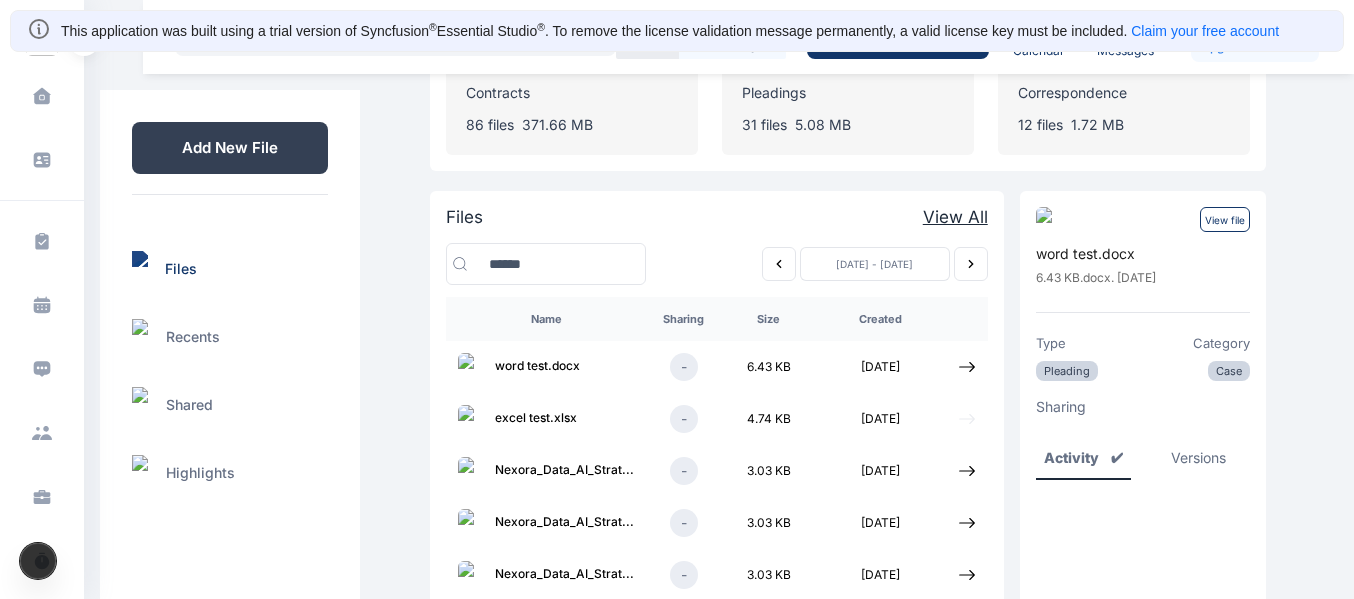 click 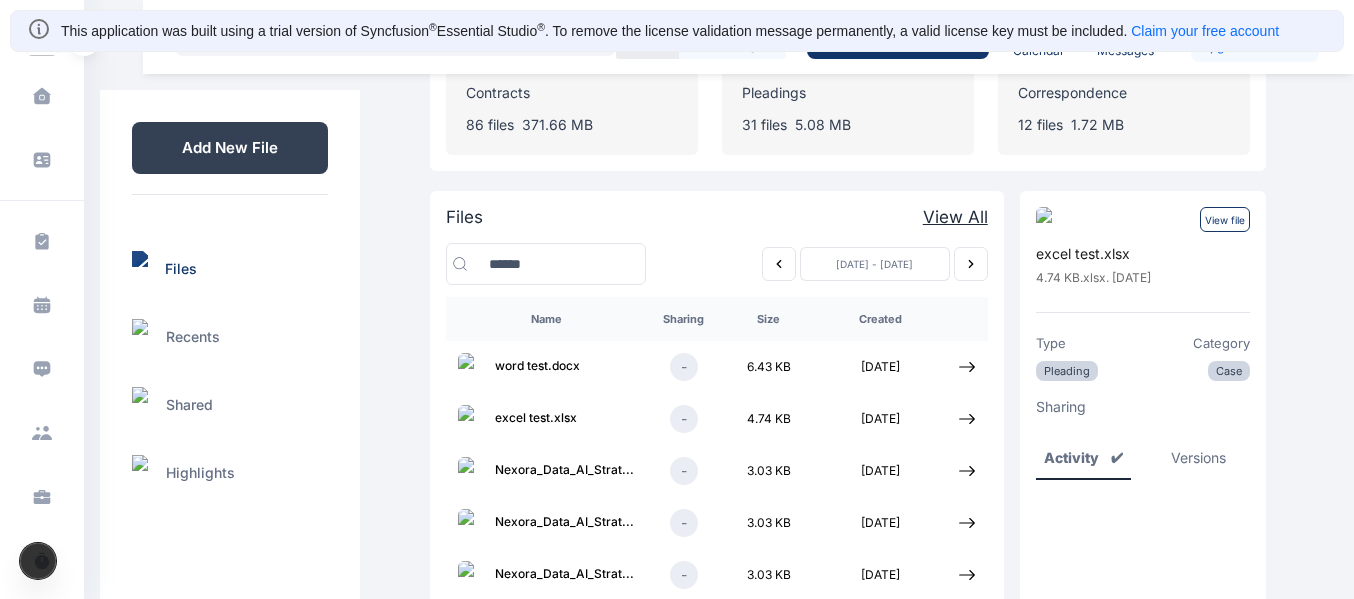 click on "View file" at bounding box center [1225, 219] 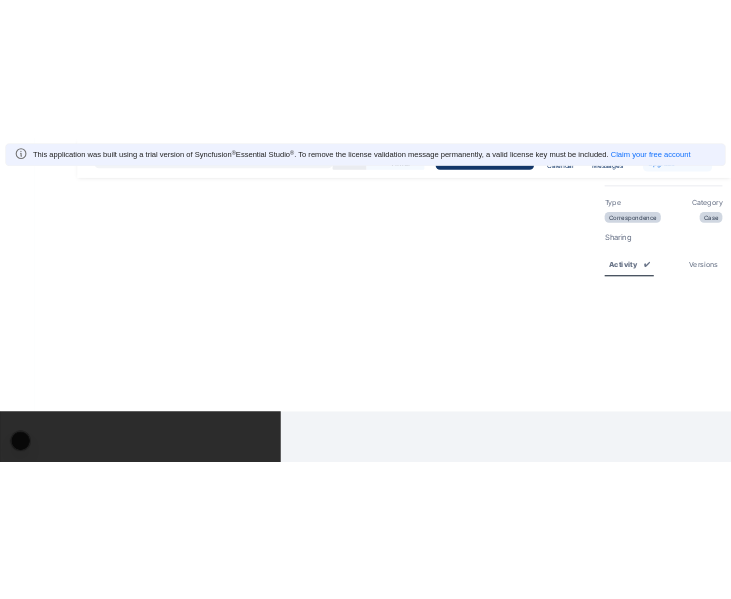 scroll, scrollTop: 0, scrollLeft: 0, axis: both 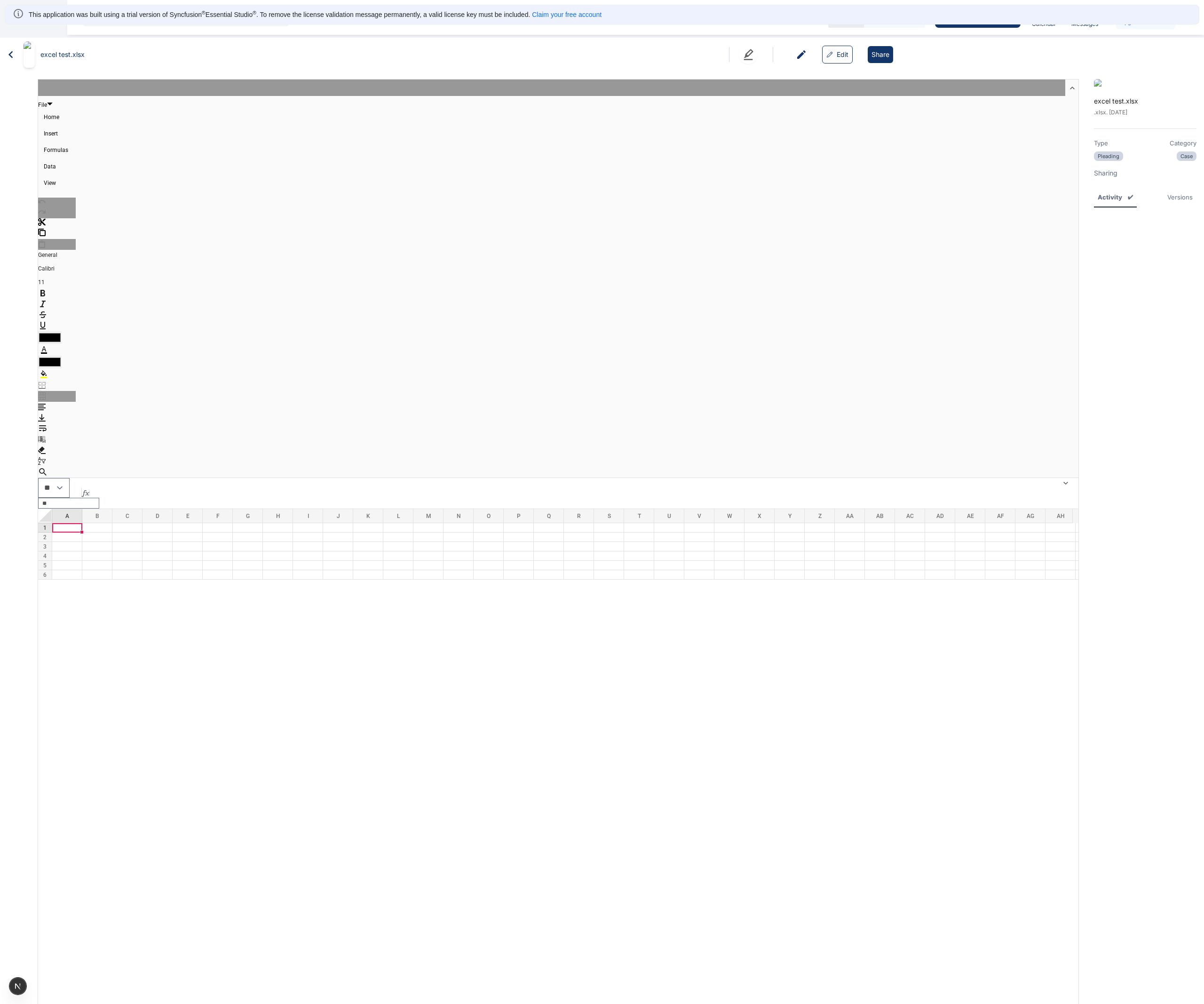 click 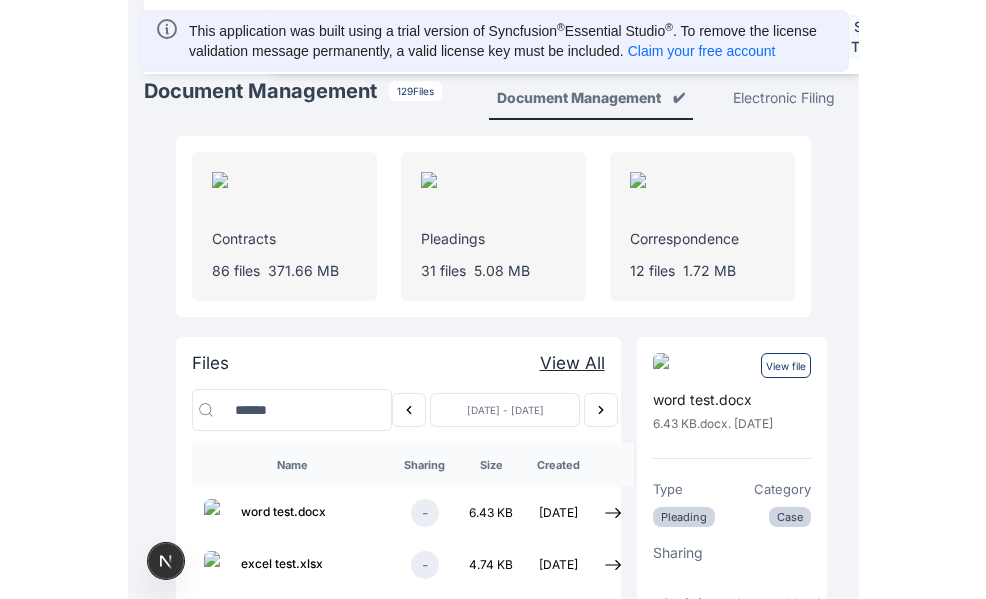 scroll, scrollTop: 212, scrollLeft: 0, axis: vertical 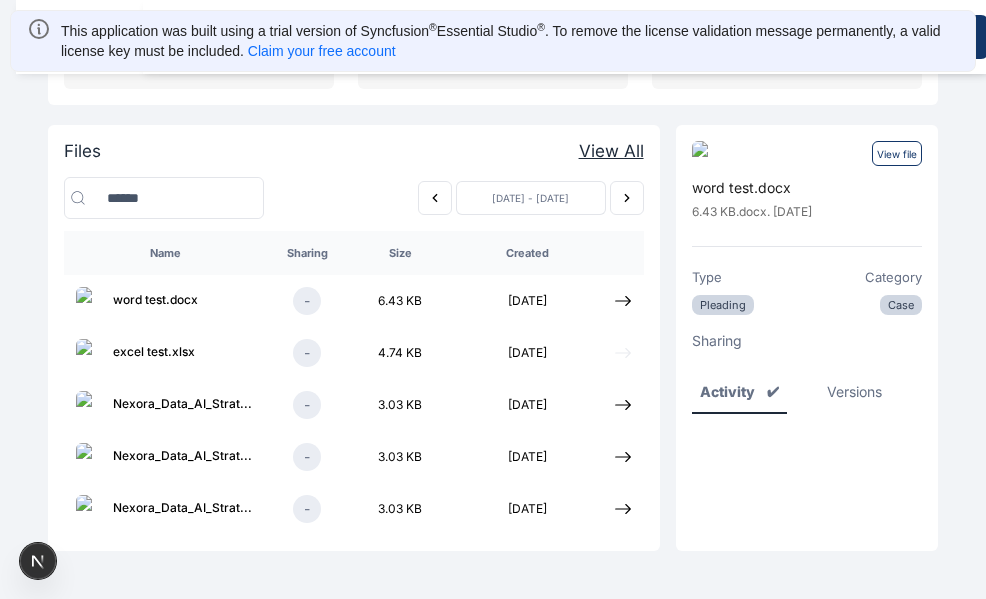 click 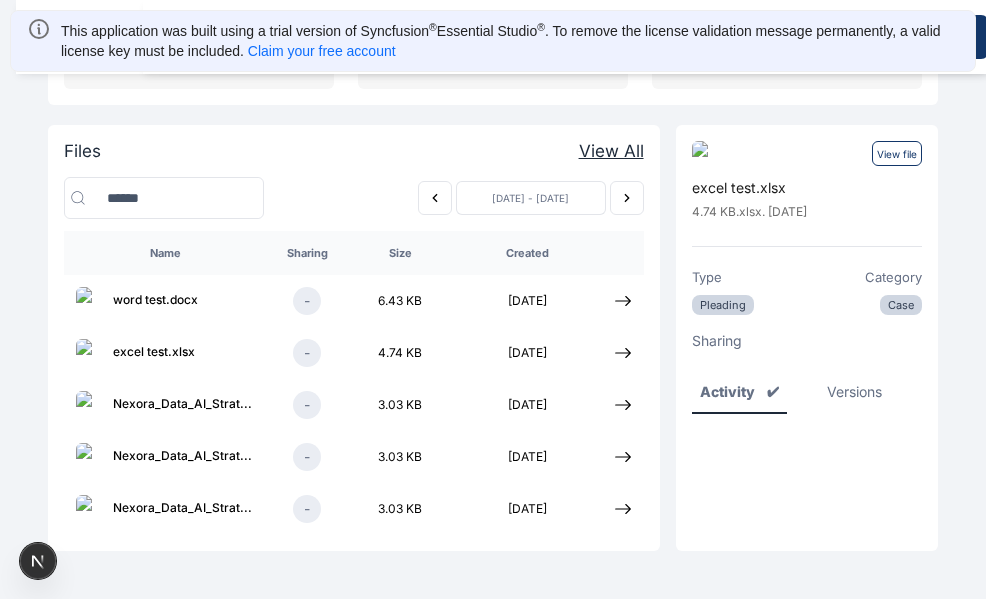scroll, scrollTop: 0, scrollLeft: 0, axis: both 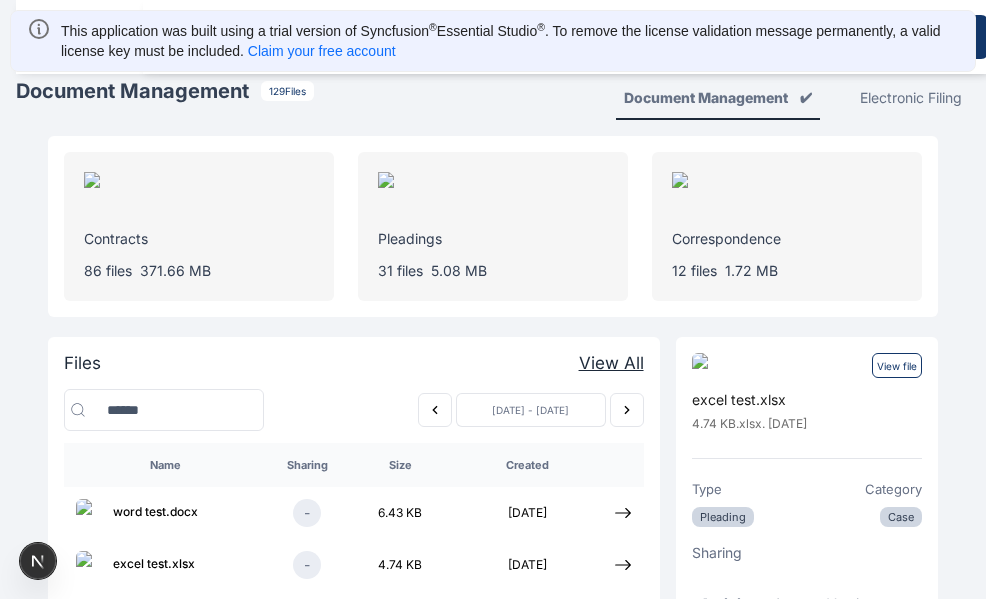 click on "View file" at bounding box center [897, 365] 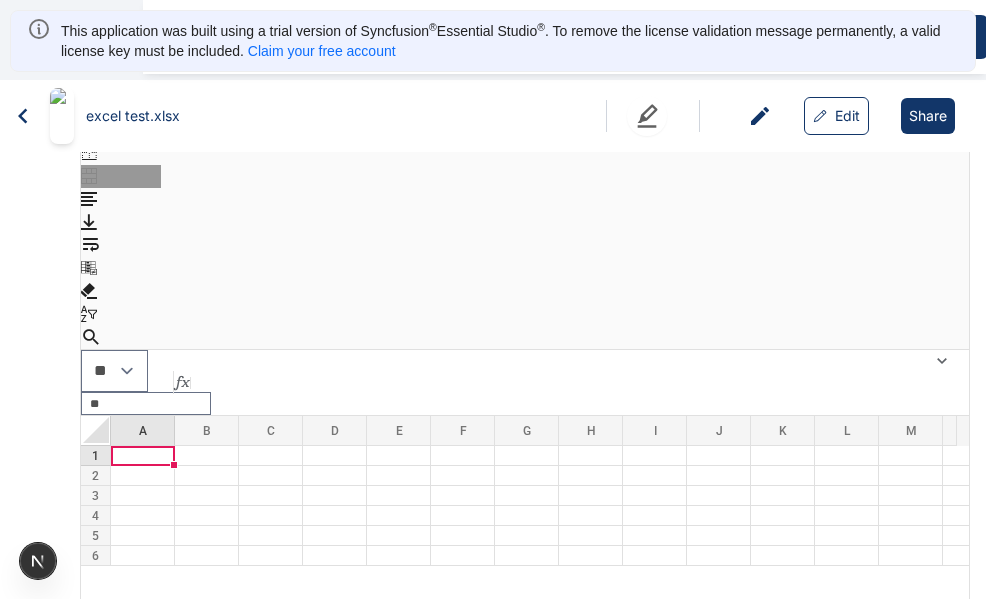 scroll, scrollTop: 665, scrollLeft: 0, axis: vertical 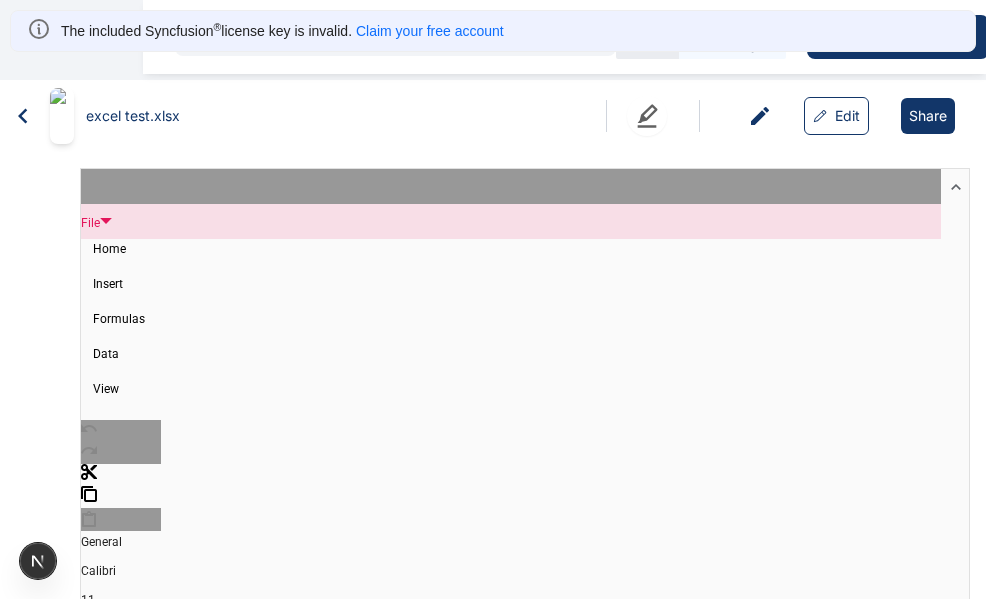 click at bounding box center [106, 221] 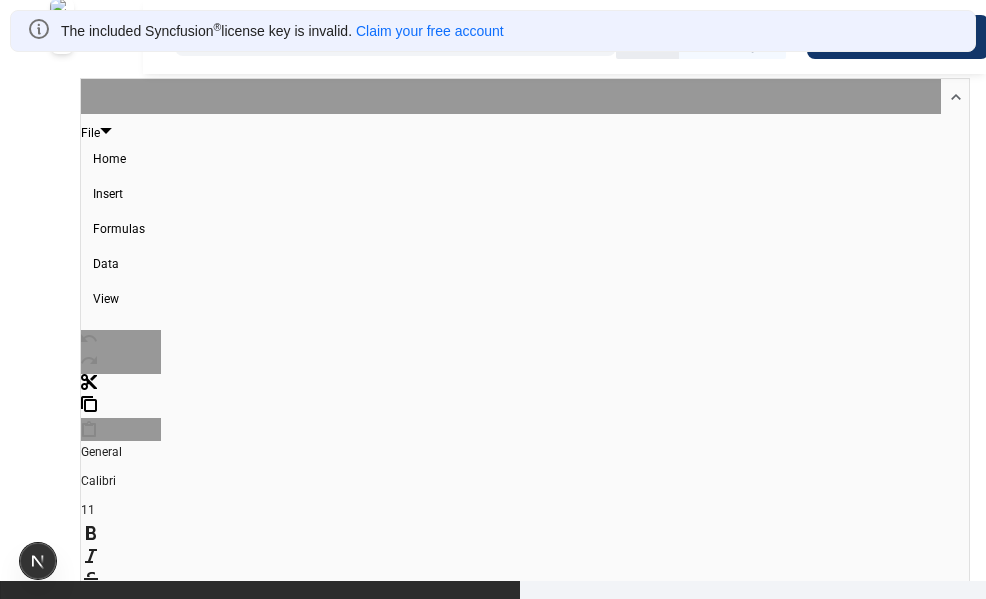 scroll, scrollTop: 136, scrollLeft: 0, axis: vertical 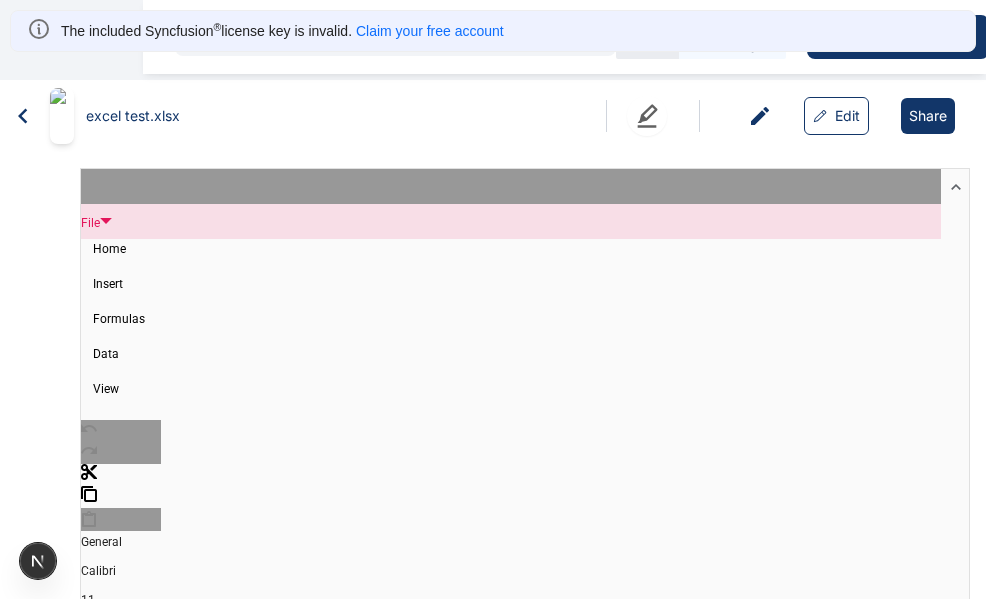 click at bounding box center (106, 221) 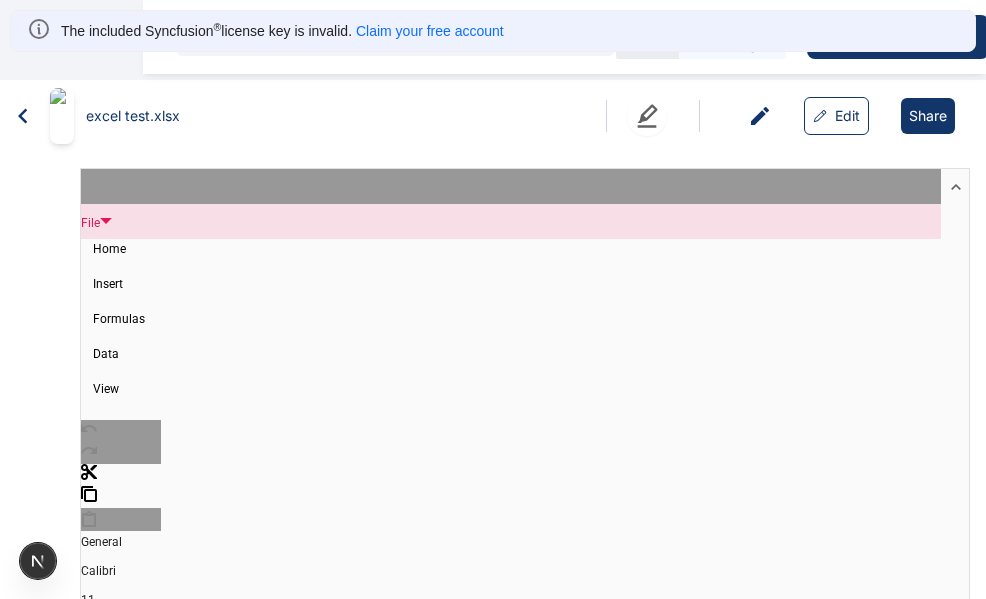 click at bounding box center [106, 221] 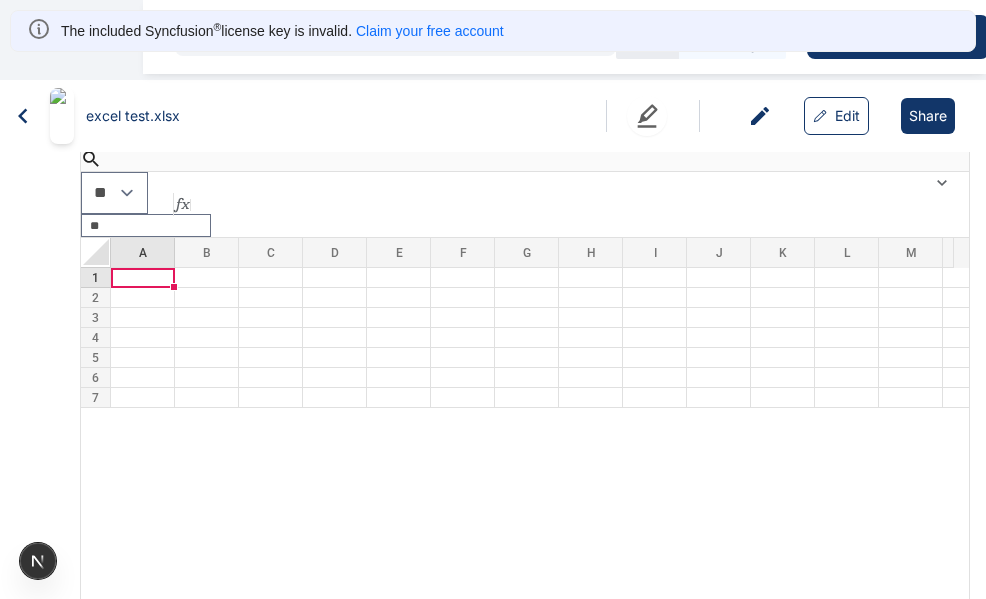 scroll, scrollTop: 853, scrollLeft: 0, axis: vertical 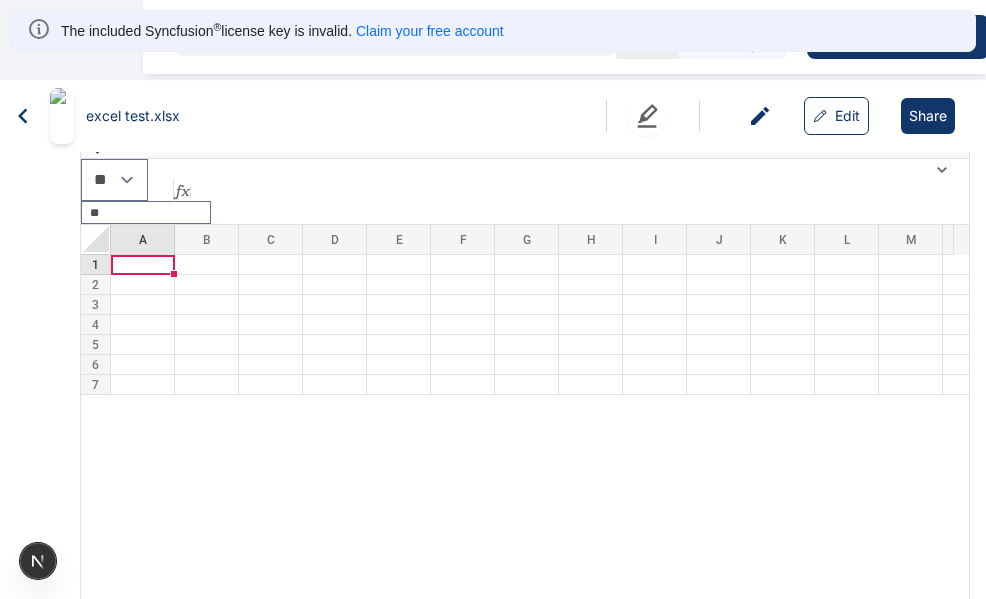click 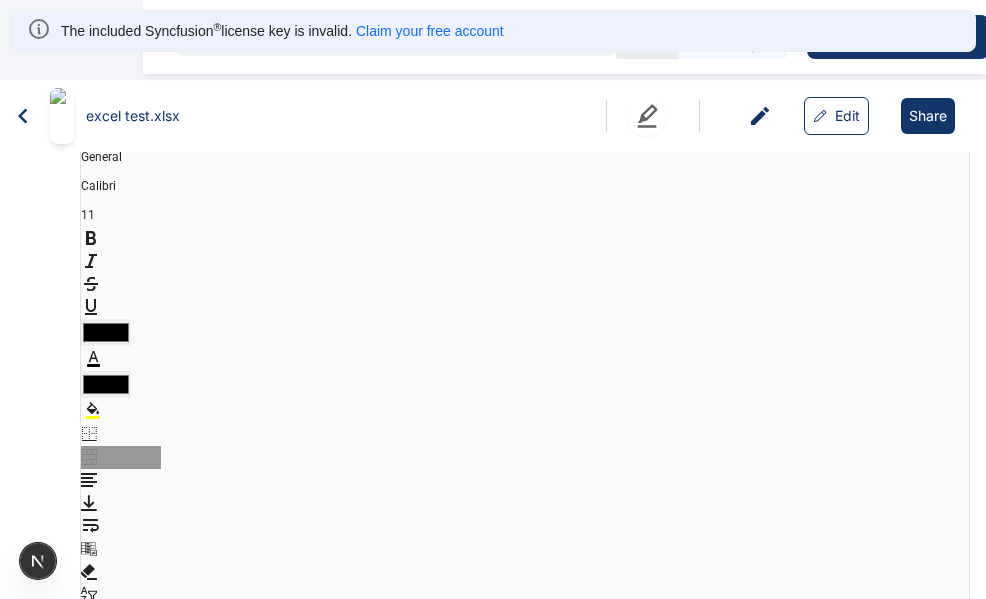 scroll, scrollTop: 790, scrollLeft: 0, axis: vertical 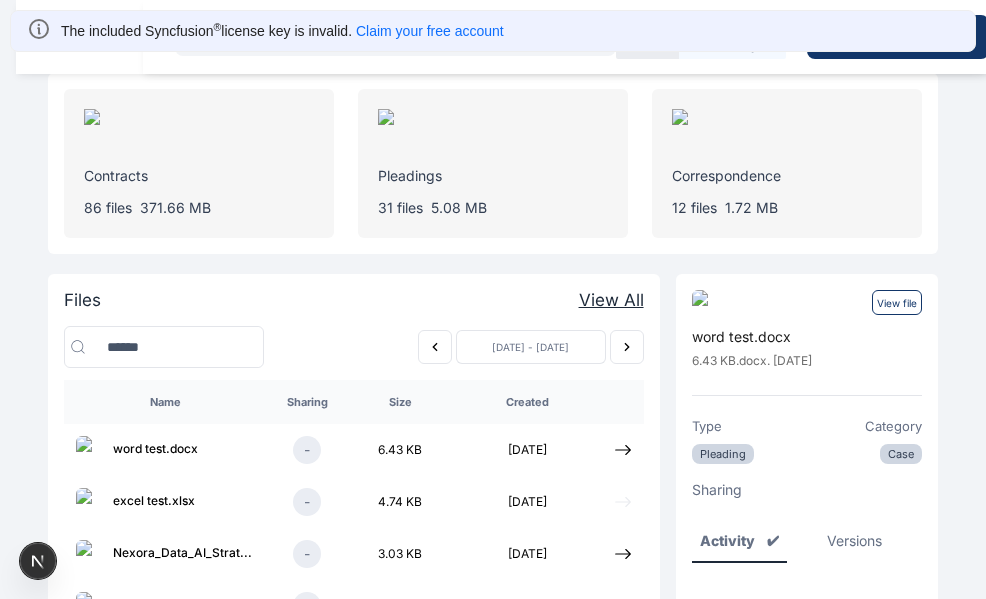 click 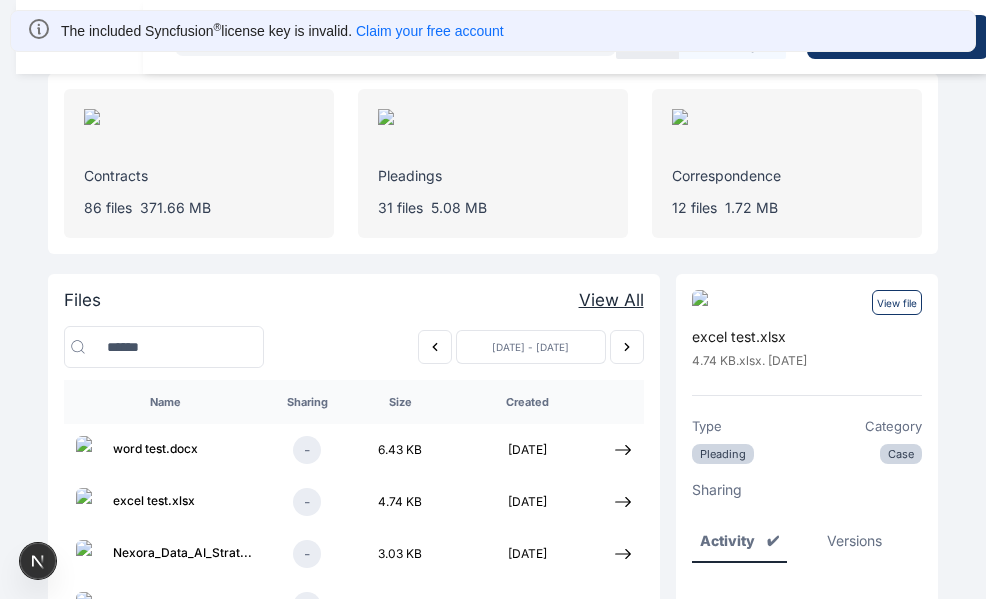 click on "View file" at bounding box center [897, 302] 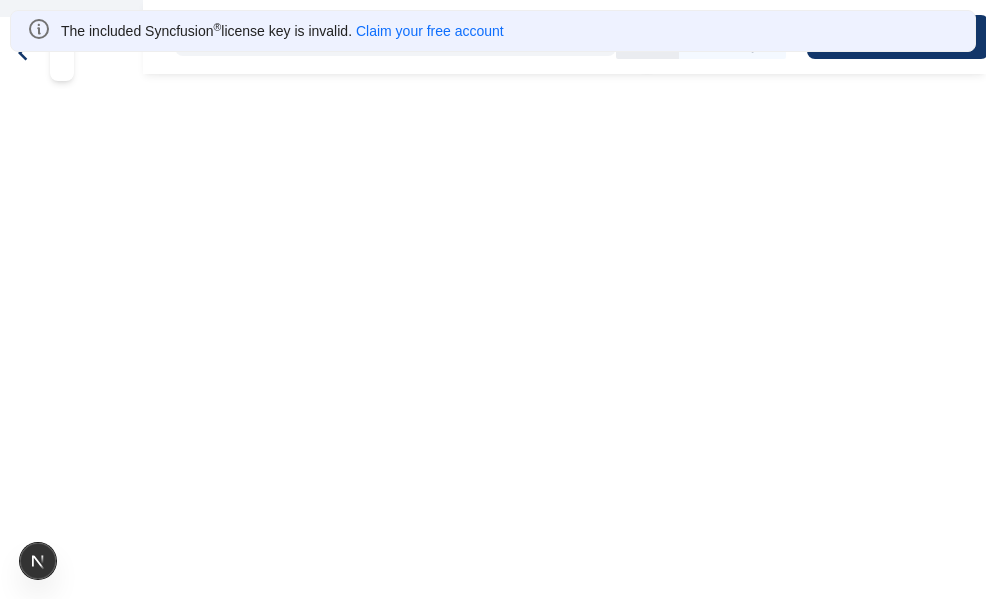 scroll, scrollTop: 0, scrollLeft: 0, axis: both 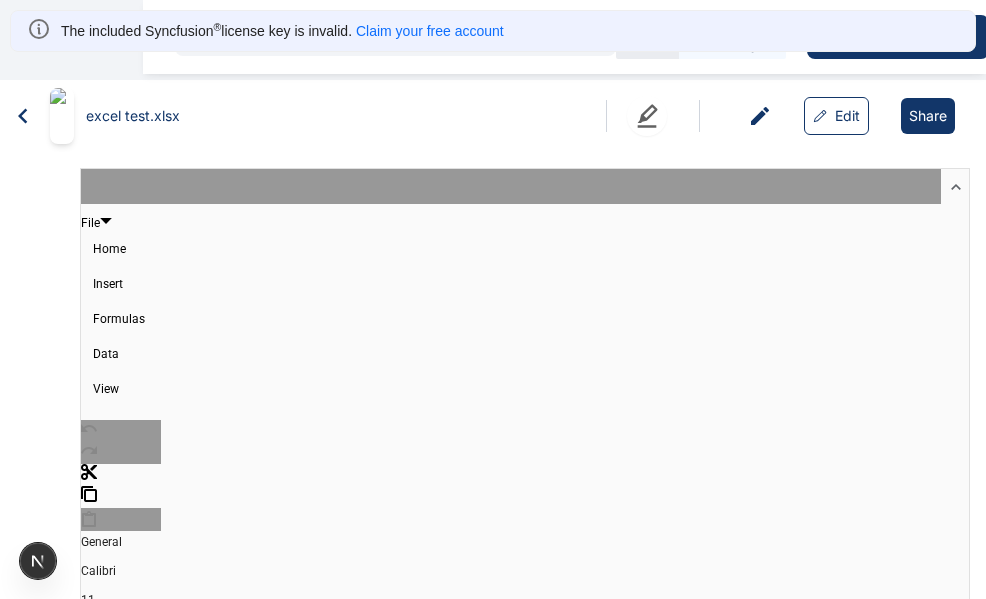 click 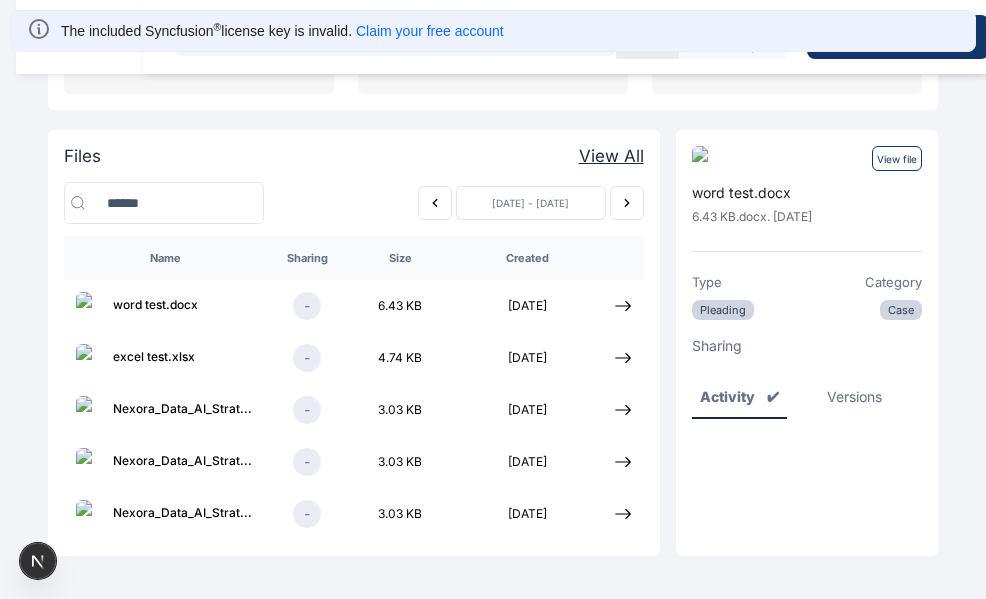 scroll, scrollTop: 0, scrollLeft: 0, axis: both 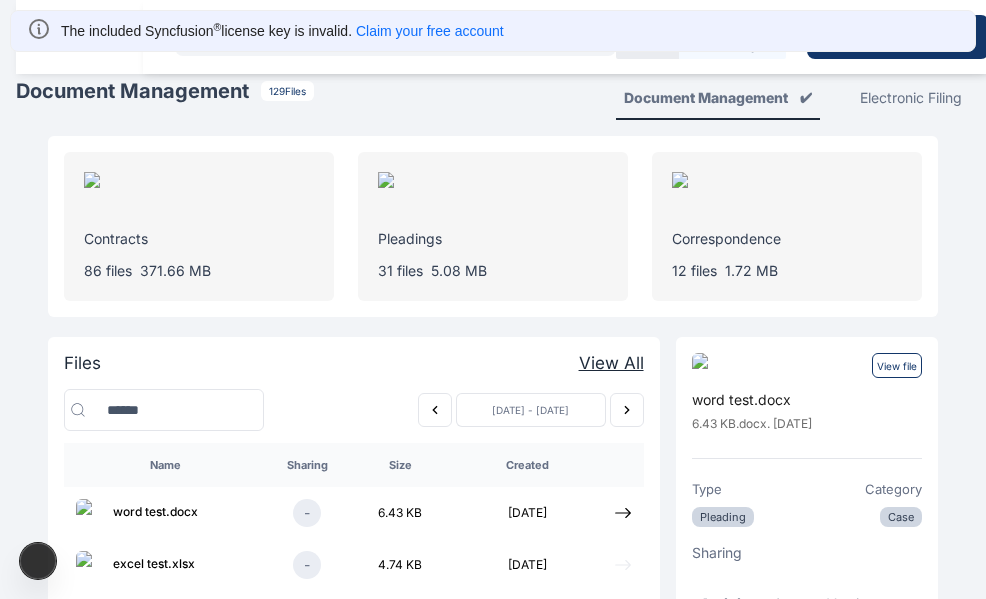 click 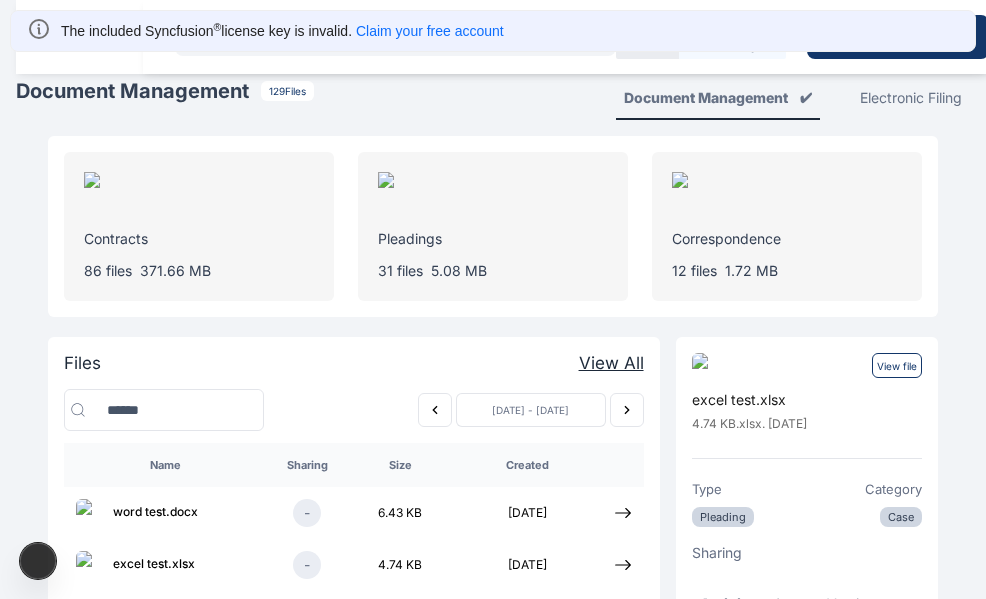 click on "View file" at bounding box center (897, 365) 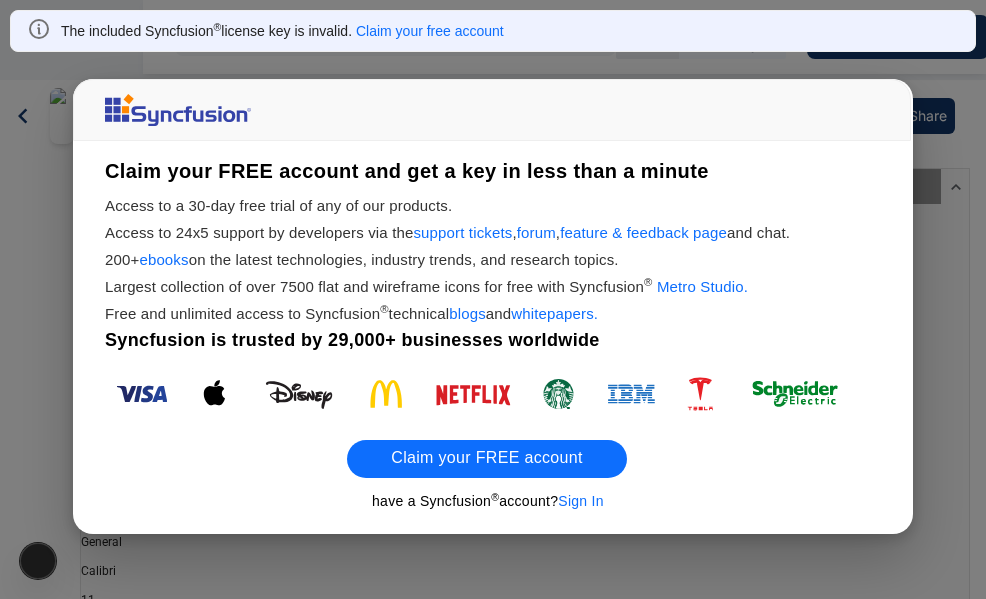 click on "Claim your FREE account and get a key in less than a minute
Access to a 30-day free trial of any of our products.
Access to 24x5 support by developers via the  support tickets ,  forum ,  feature & feedback page  and chat.
200+  ebooks  on the latest technologies, industry trends, and research topics.
Largest collection of over 7500 flat and wireframe icons for free with Syncfusion ®   Metro Studio.
Free and unlimited access to Syncfusion ®  technical  blogs  and  whitepapers.
Syncfusion is trusted by 29,000+ businesses worldwide
Claim your FREE account
have a Syncfusion ®  account?  Sign In" at bounding box center [493, 299] 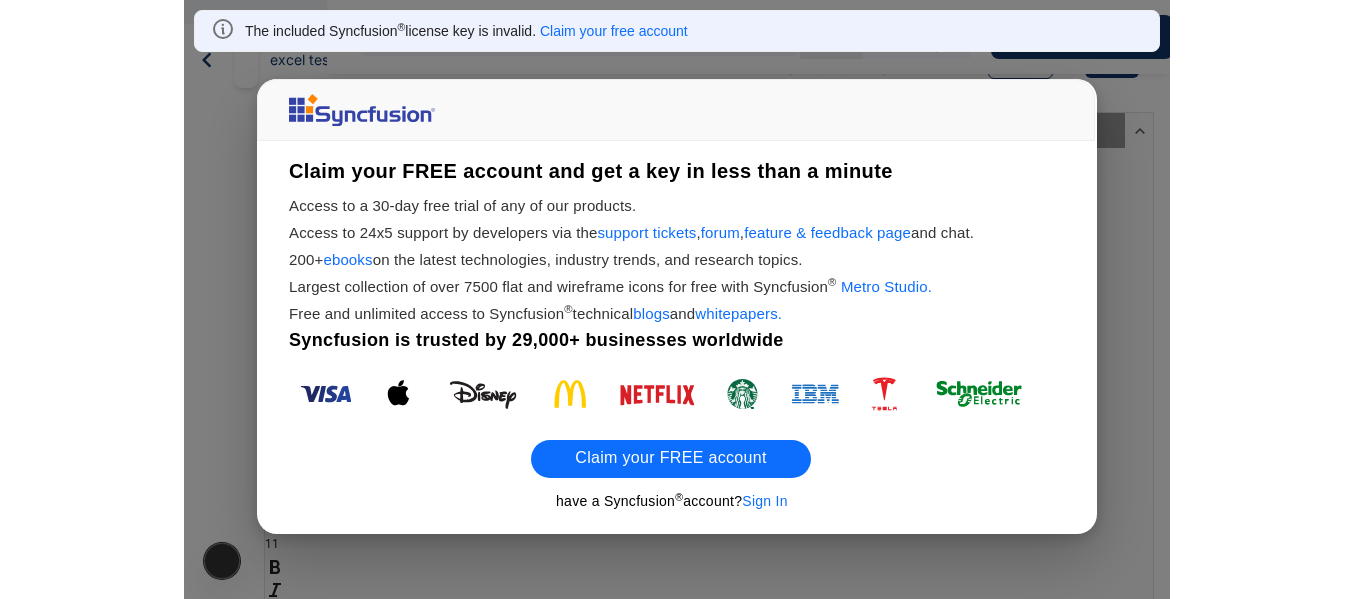 scroll, scrollTop: 0, scrollLeft: 0, axis: both 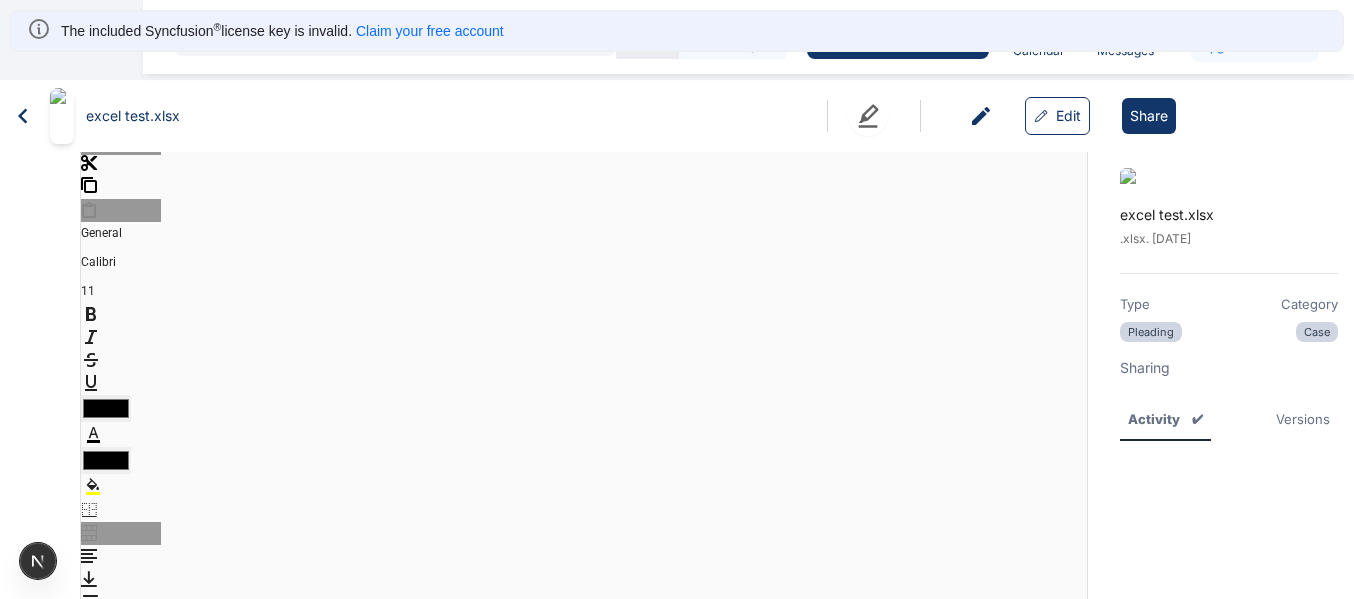 click on "General Calibri 11 ******* *******" at bounding box center [584, 408] 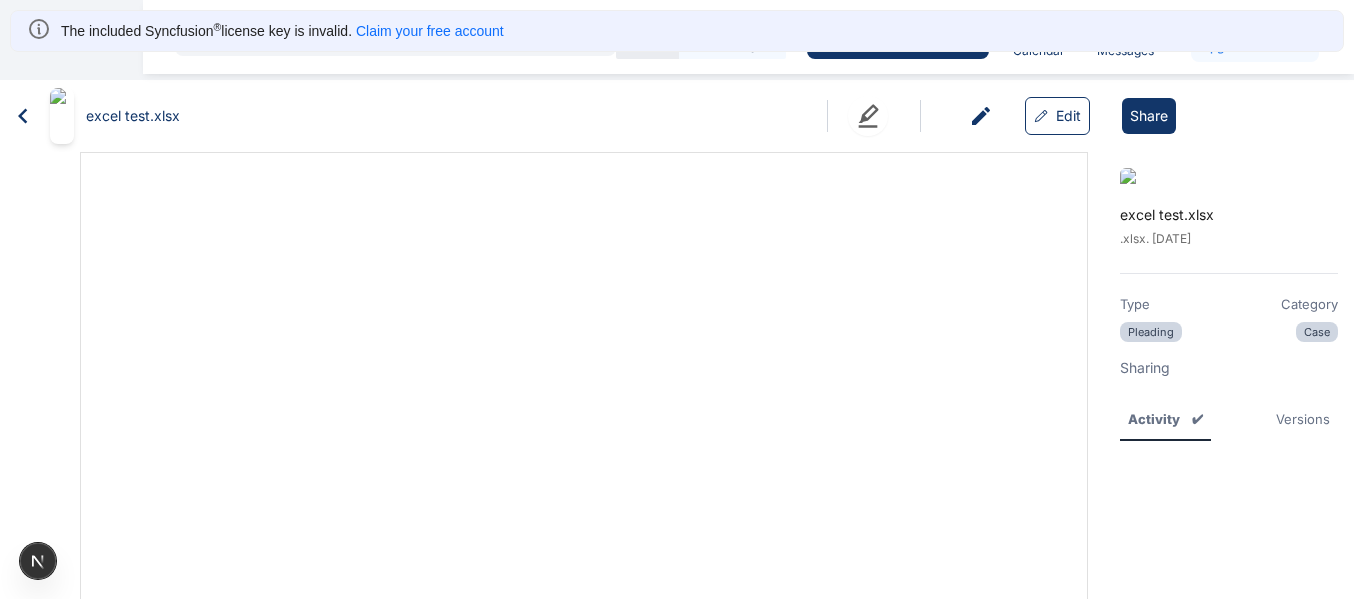 scroll, scrollTop: 987, scrollLeft: 0, axis: vertical 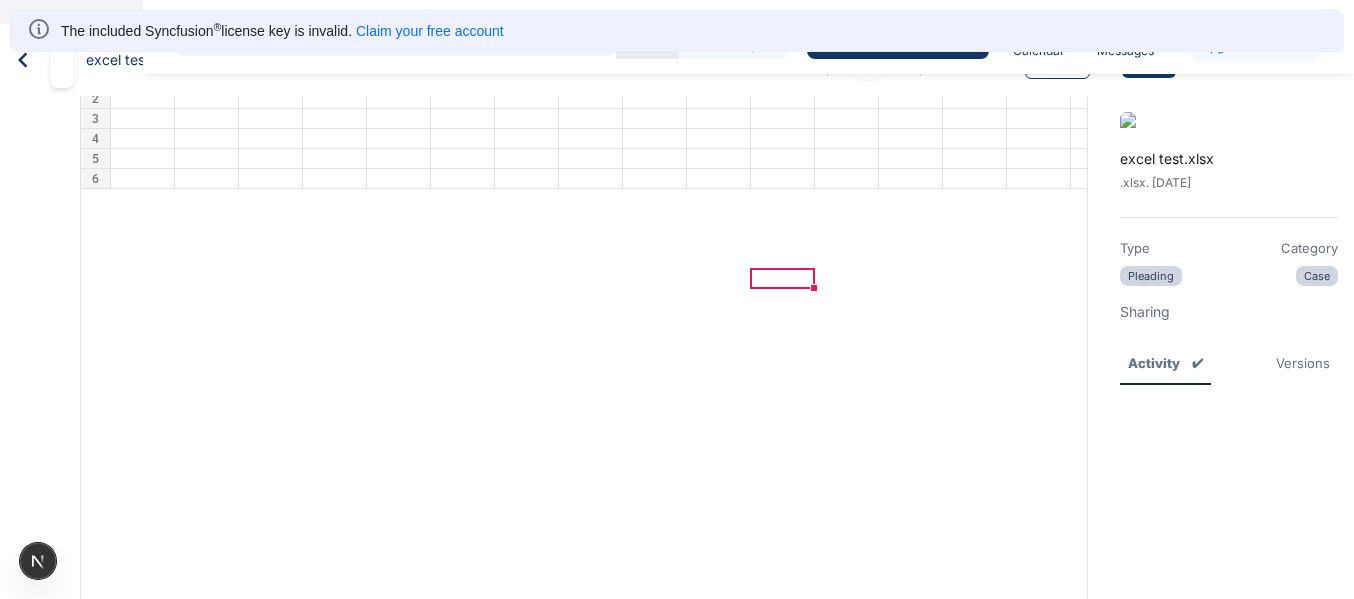 type on "***" 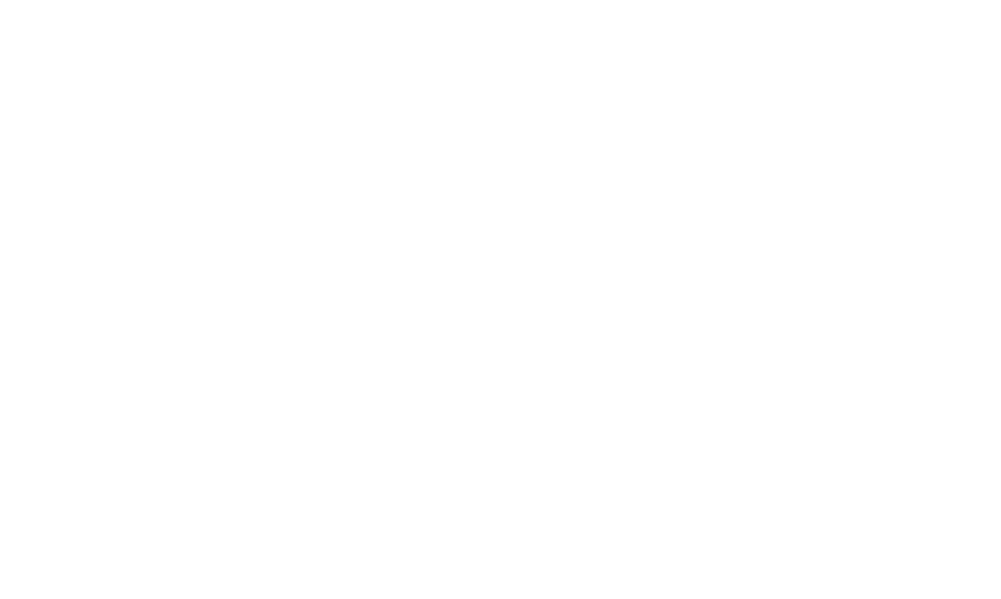 scroll, scrollTop: 0, scrollLeft: 0, axis: both 